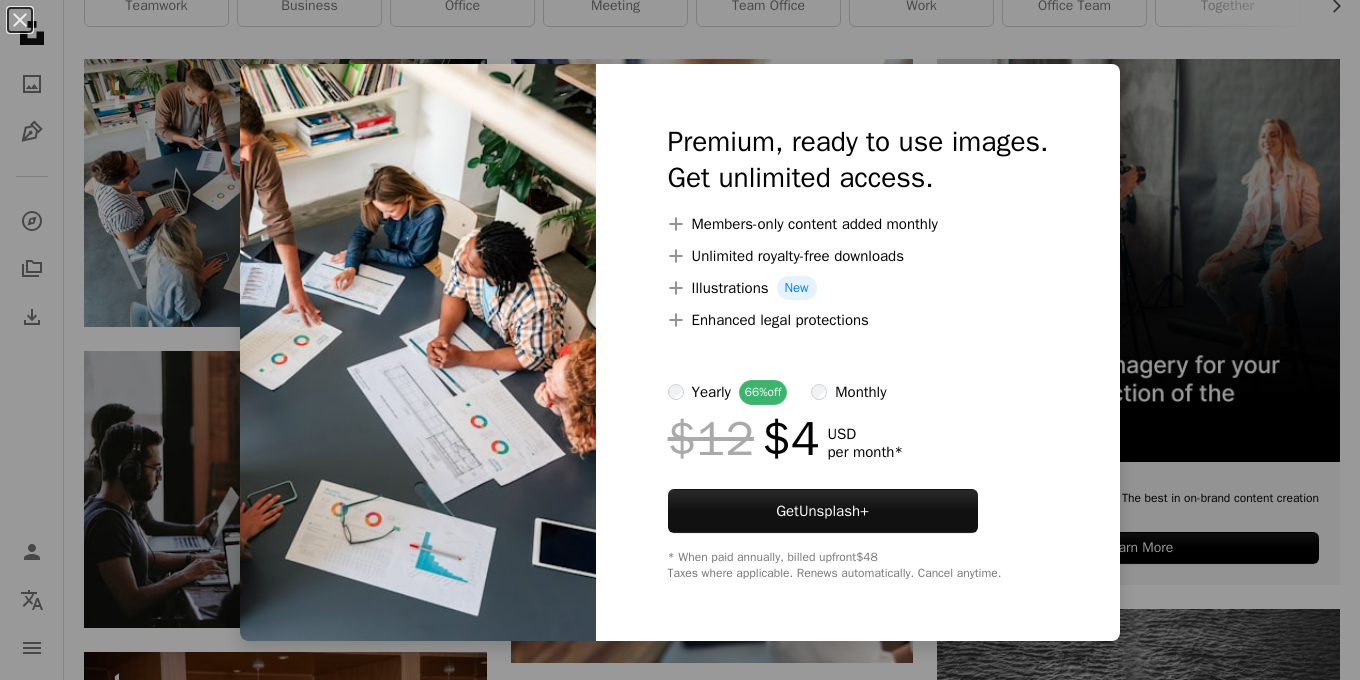 click on "An X shape Premium, ready to use images. Get unlimited access. A plus sign Members-only content added monthly A plus sign Unlimited royalty-free downloads A plus sign Illustrations  New A plus sign Enhanced legal protections yearly 66%  off monthly $12   $4 USD per month * Get  Unsplash+ * When paid annually, billed upfront  $48 Taxes where applicable. Renews automatically. Cancel anytime." at bounding box center (680, 340) 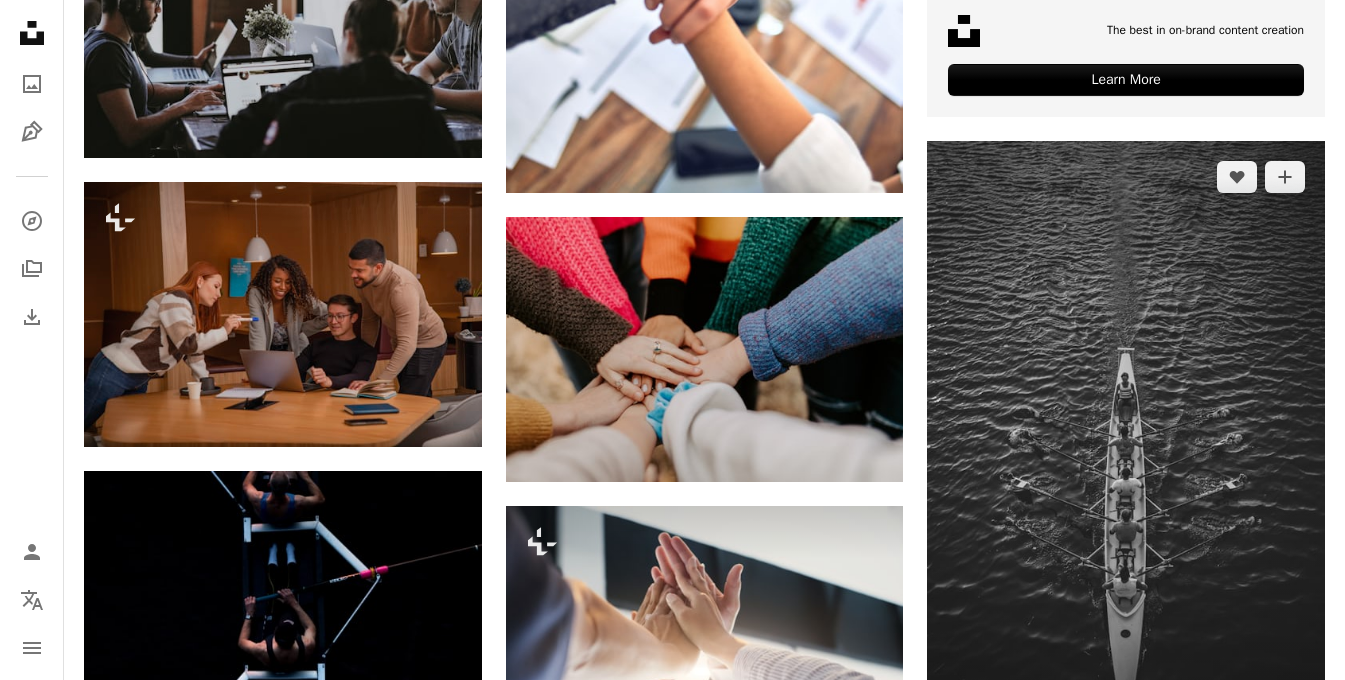 scroll, scrollTop: 904, scrollLeft: 0, axis: vertical 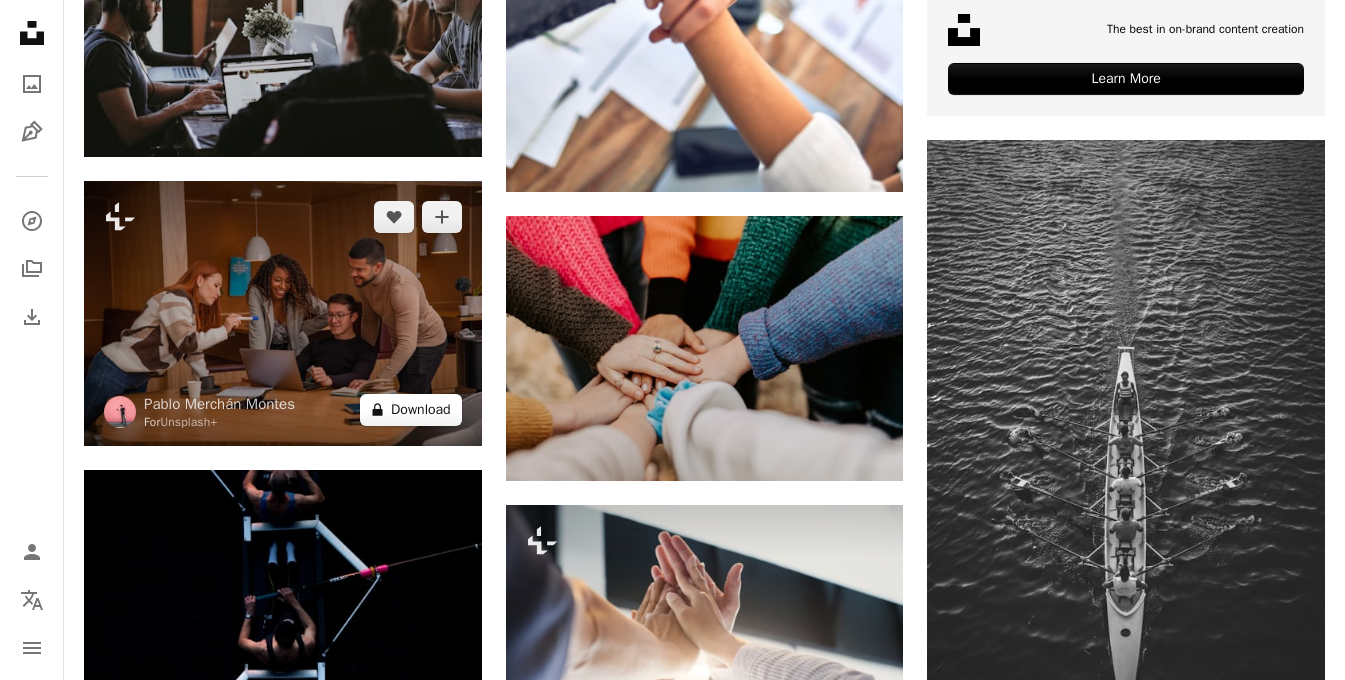 click on "A lock" 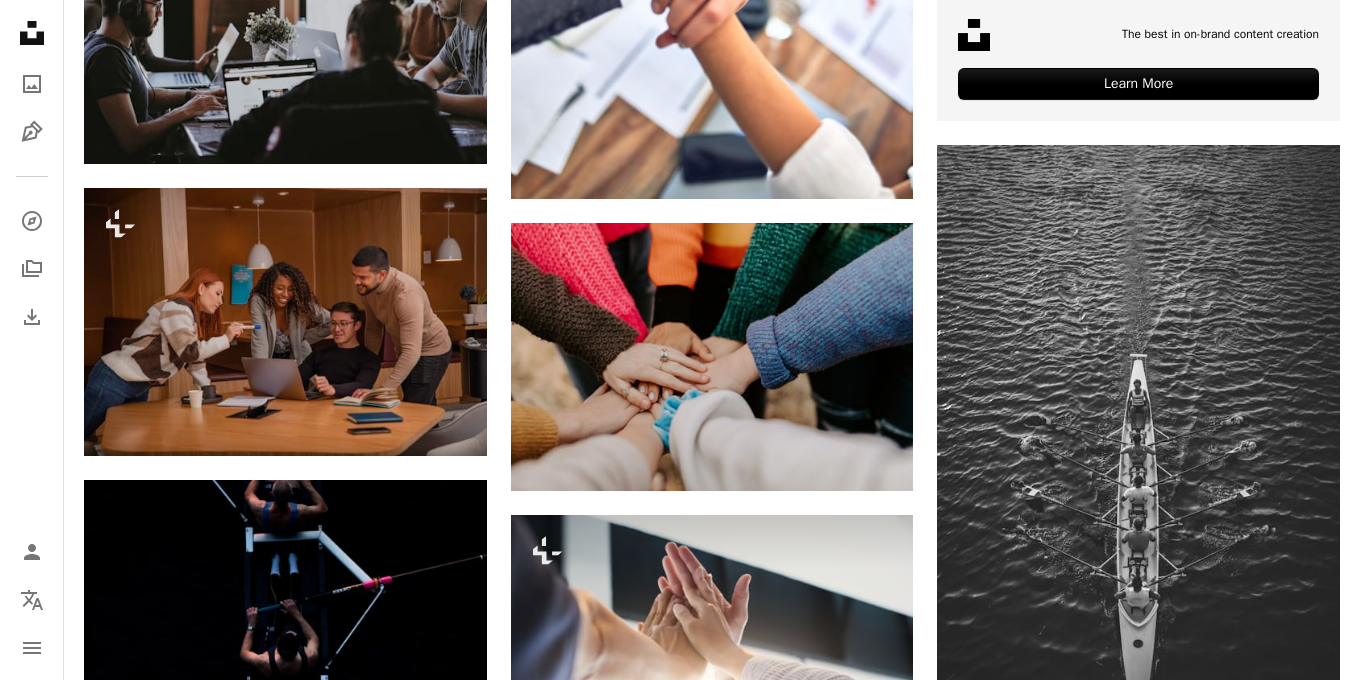 click on "An X shape Premium, ready to use images. Get unlimited access. A plus sign Members-only content added monthly A plus sign Unlimited royalty-free downloads A plus sign Illustrations  New A plus sign Enhanced legal protections yearly 66%  off monthly $12   $4 USD per month * Get  Unsplash+ * When paid annually, billed upfront  $48 Taxes where applicable. Renews automatically. Cancel anytime." at bounding box center (680, 4229) 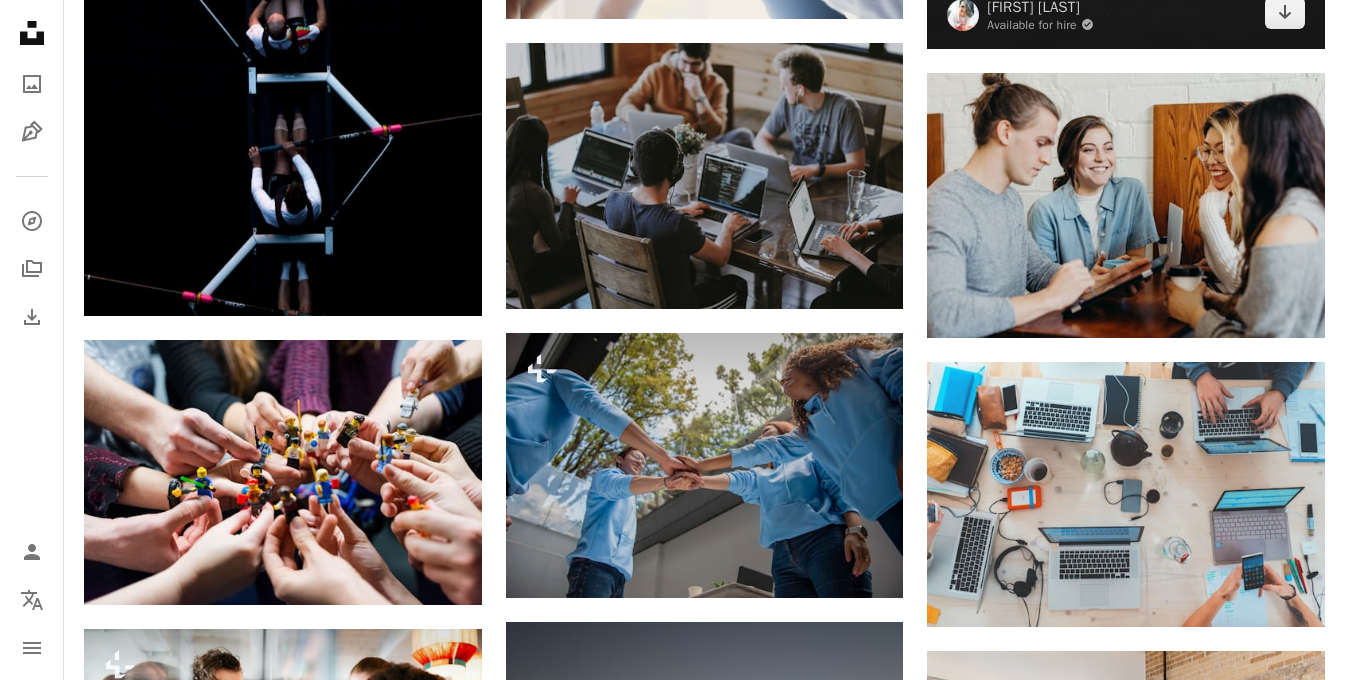 scroll, scrollTop: 1661, scrollLeft: 0, axis: vertical 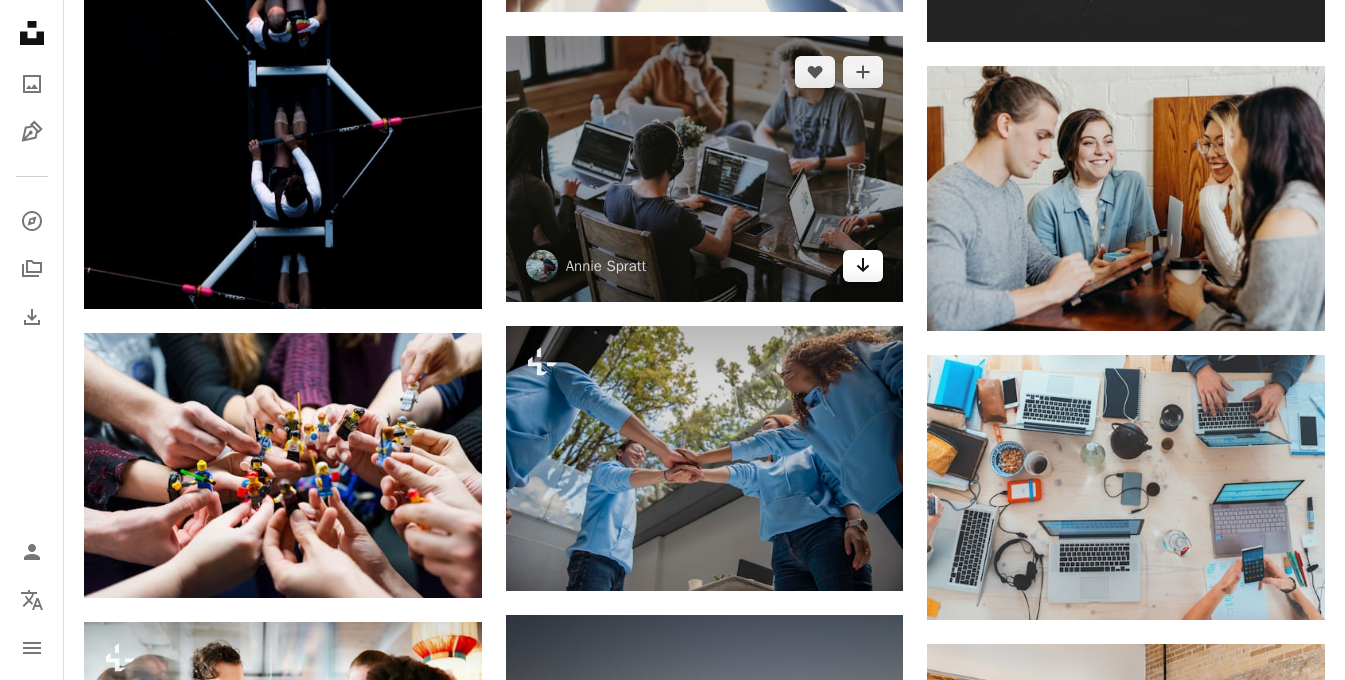 click 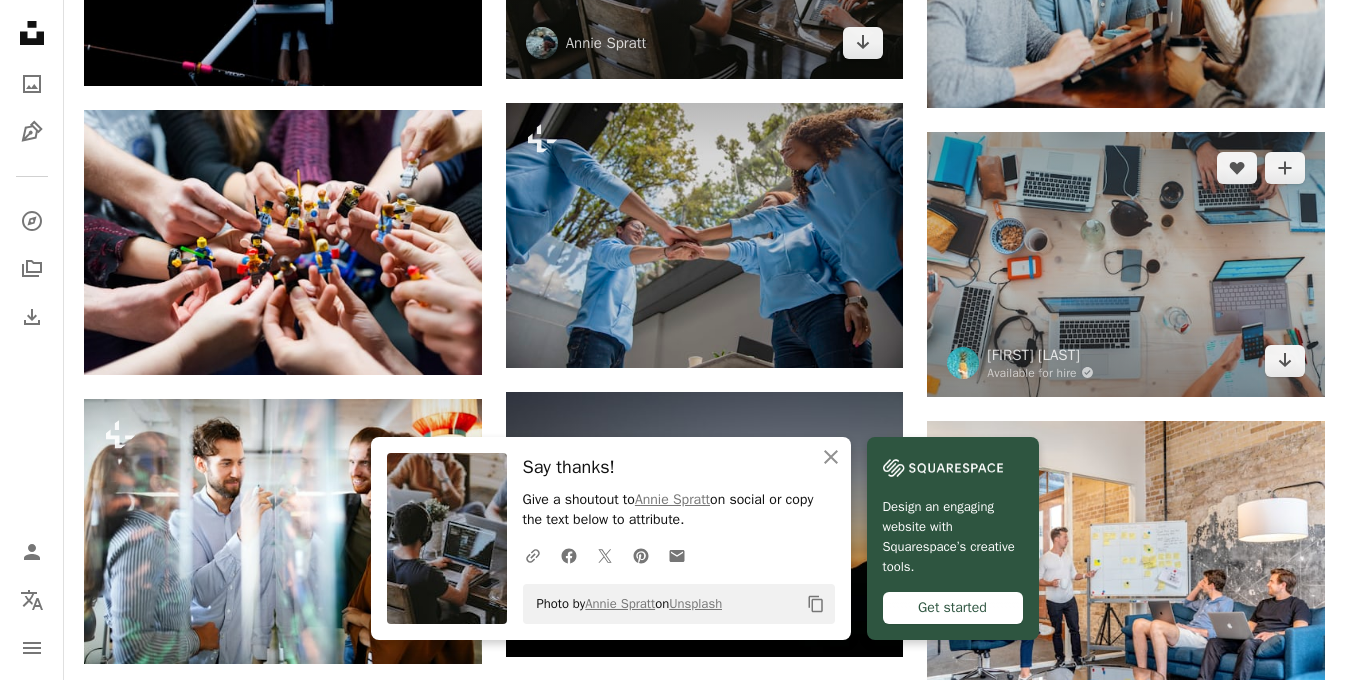 scroll, scrollTop: 1906, scrollLeft: 0, axis: vertical 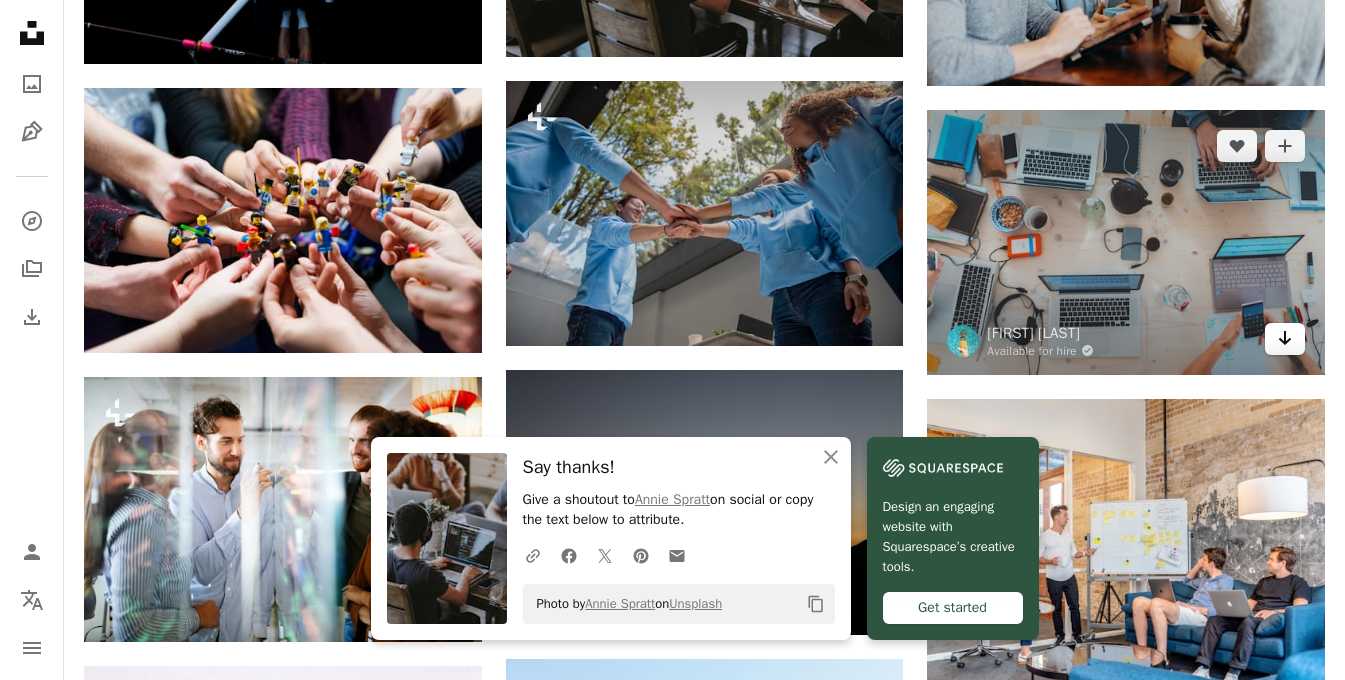 click 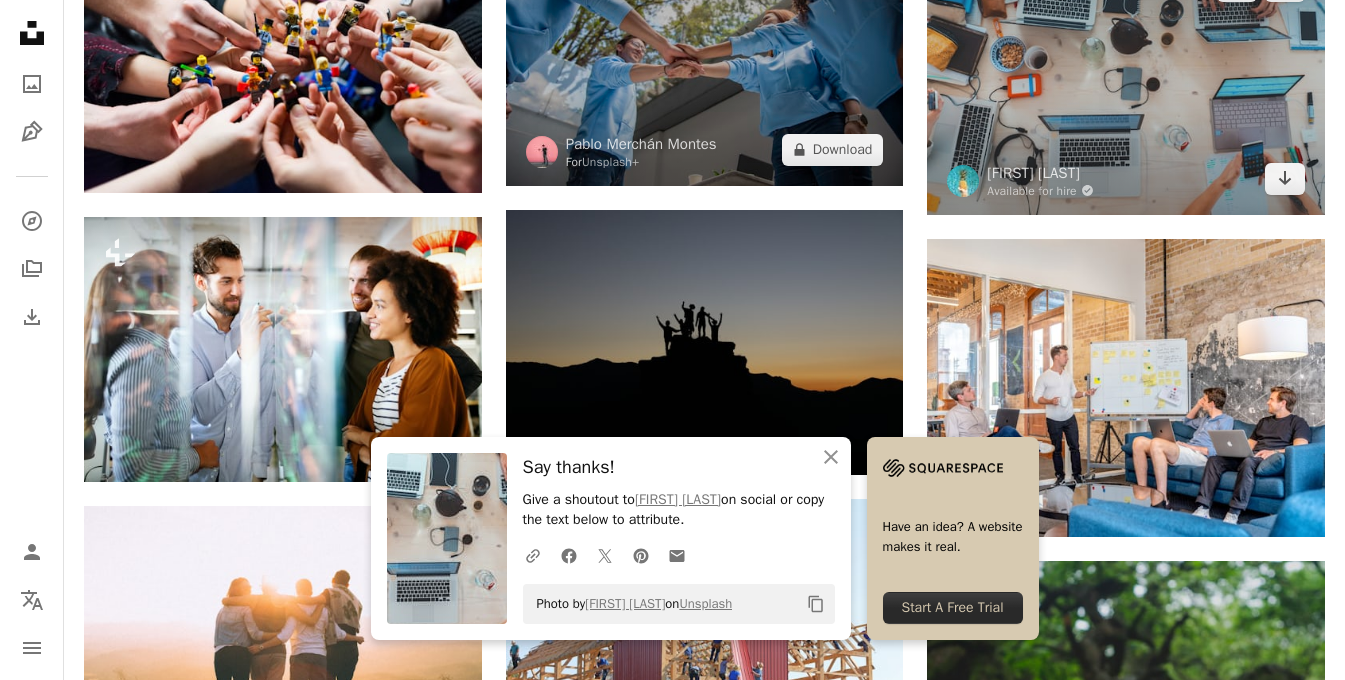 scroll, scrollTop: 2069, scrollLeft: 0, axis: vertical 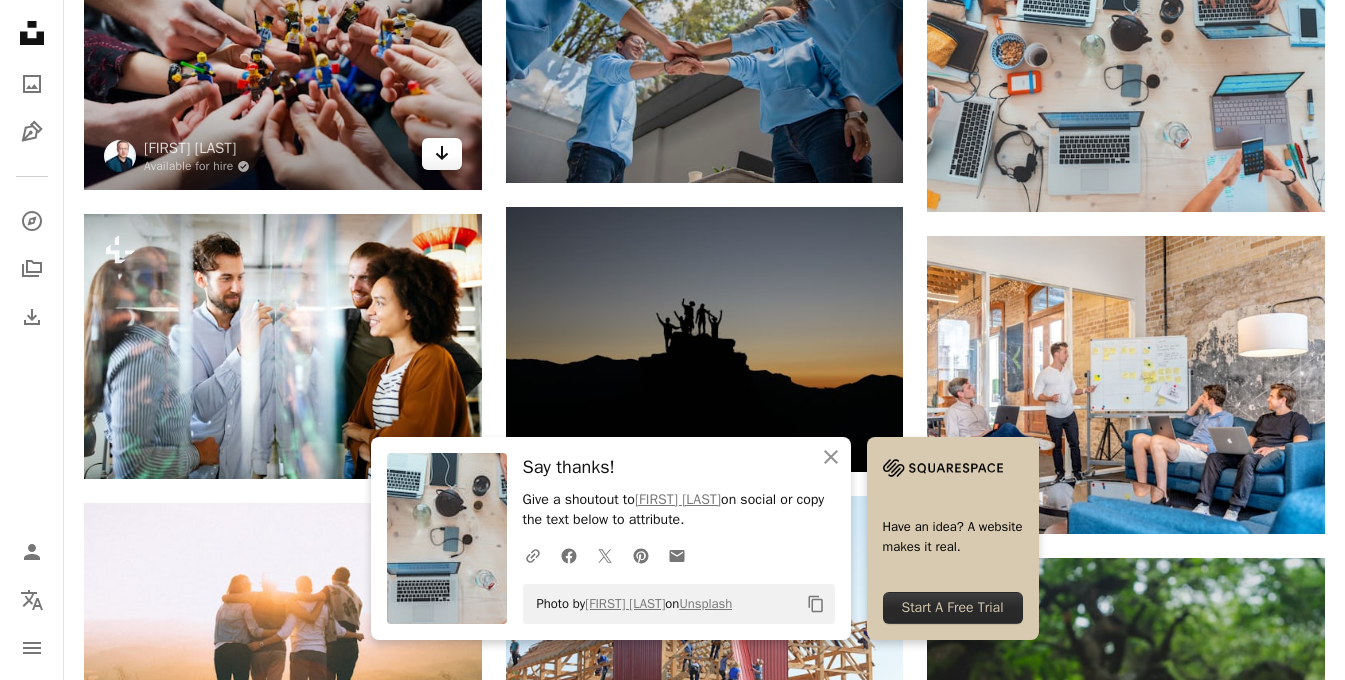 click on "Arrow pointing down" 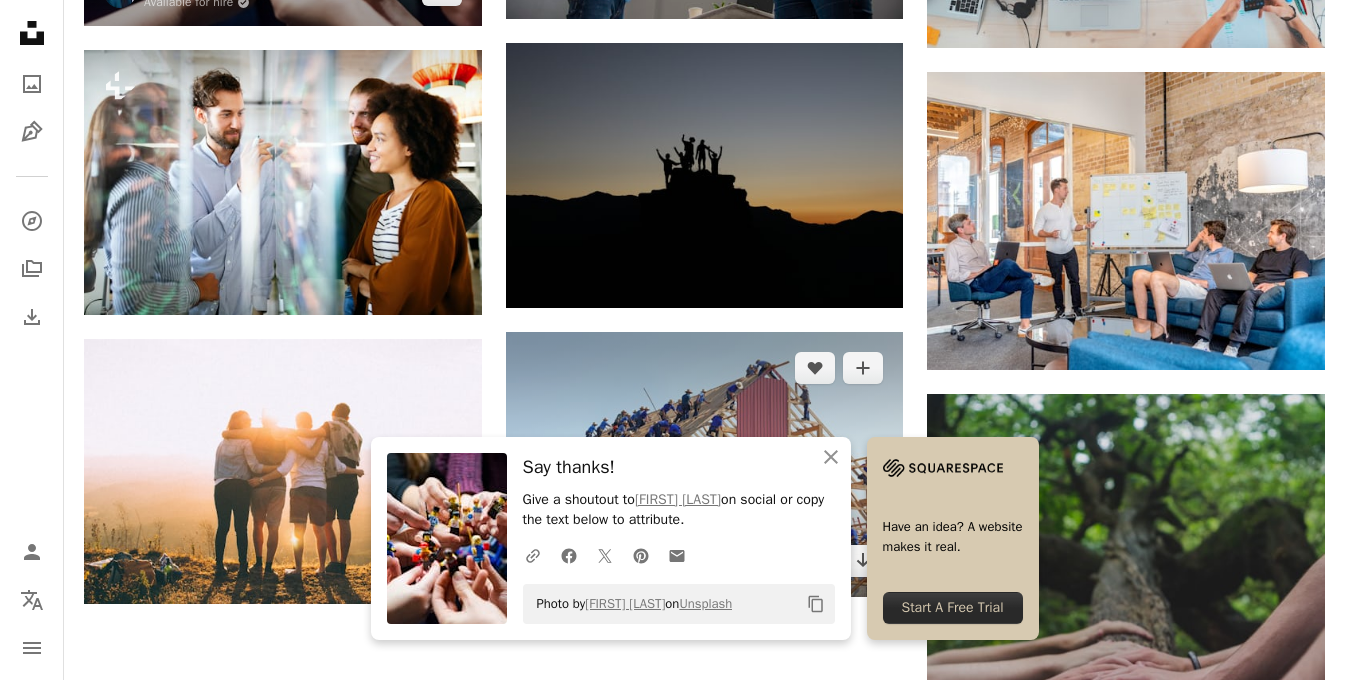 scroll, scrollTop: 2142, scrollLeft: 0, axis: vertical 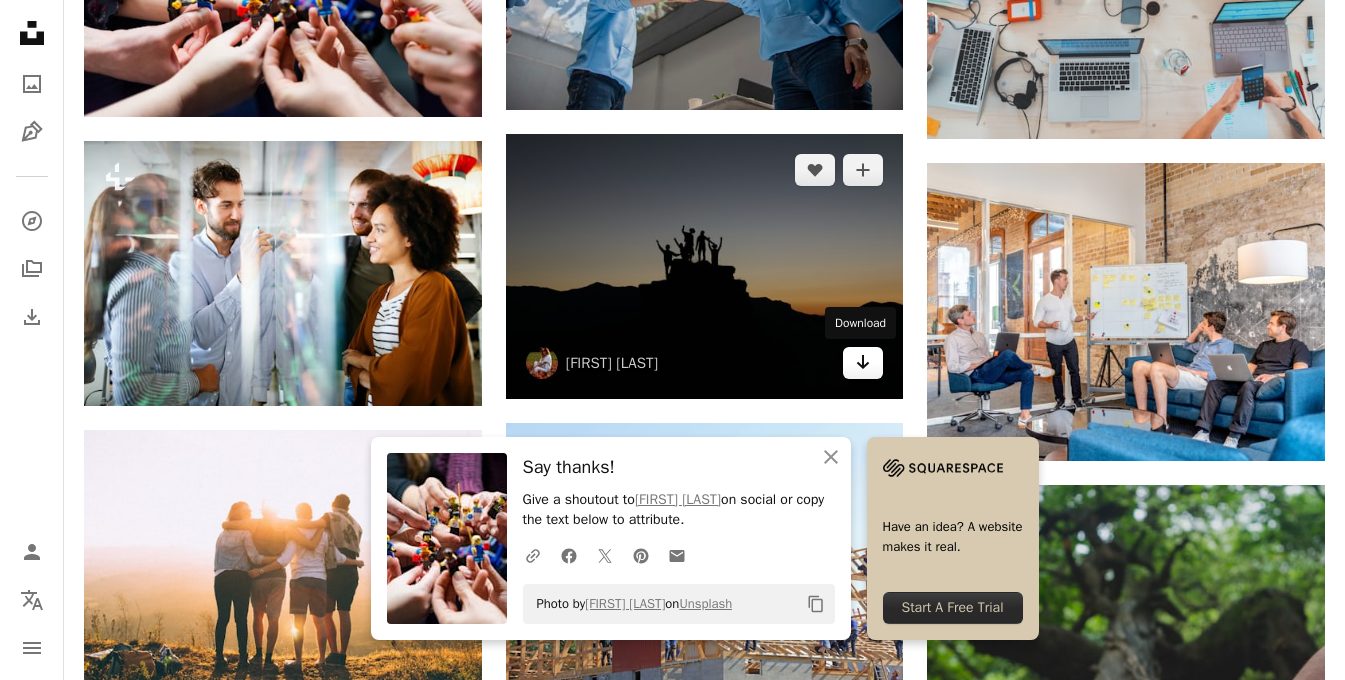 click on "Arrow pointing down" 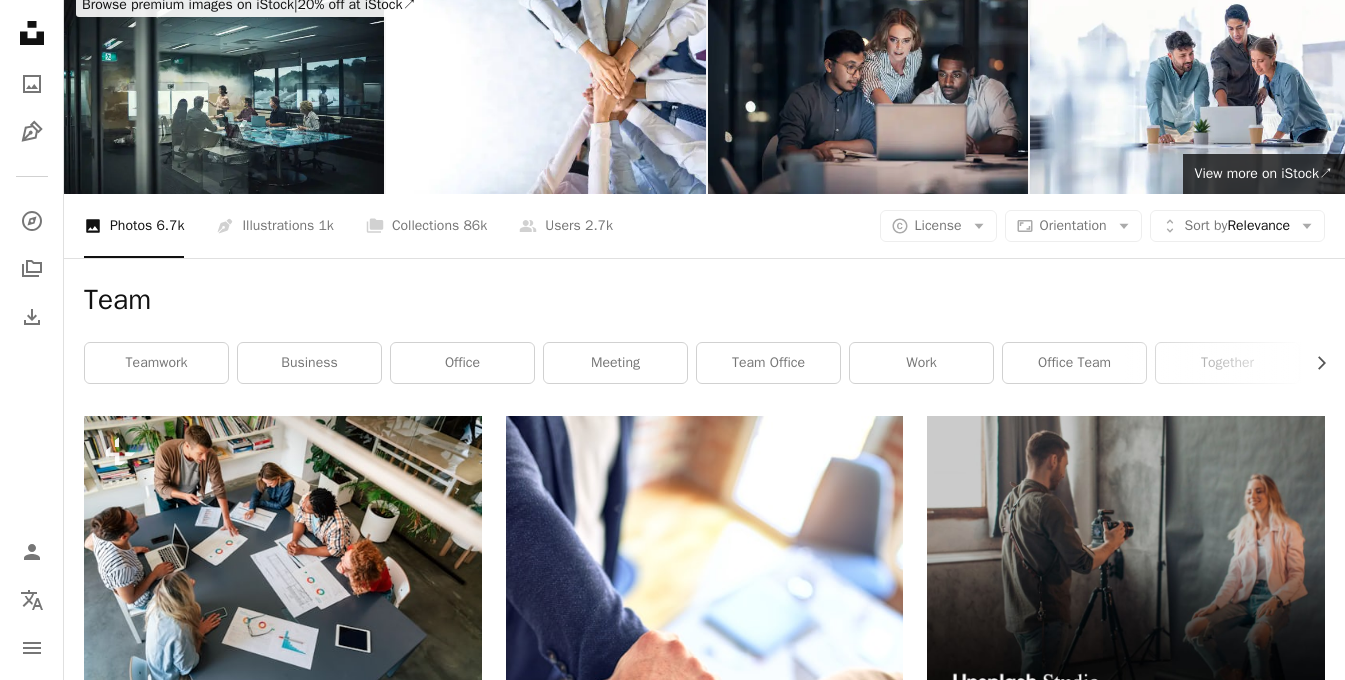 scroll, scrollTop: 0, scrollLeft: 0, axis: both 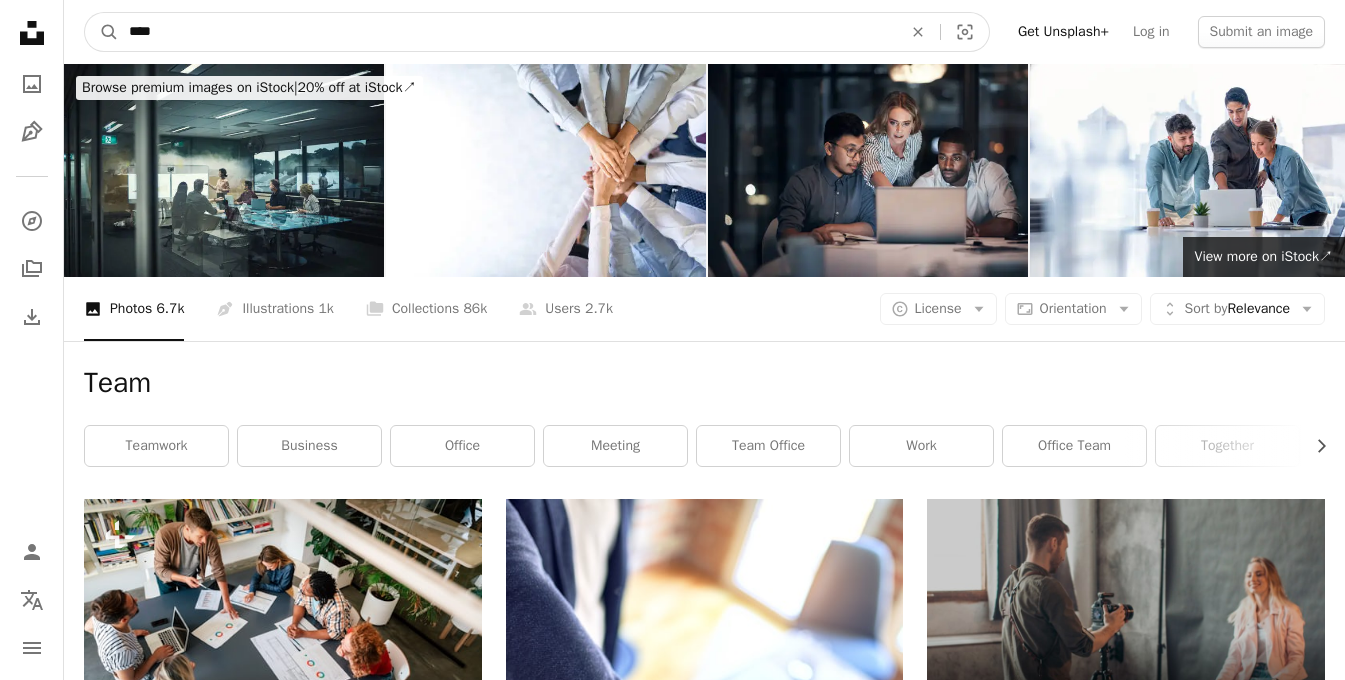 click on "****" at bounding box center [507, 32] 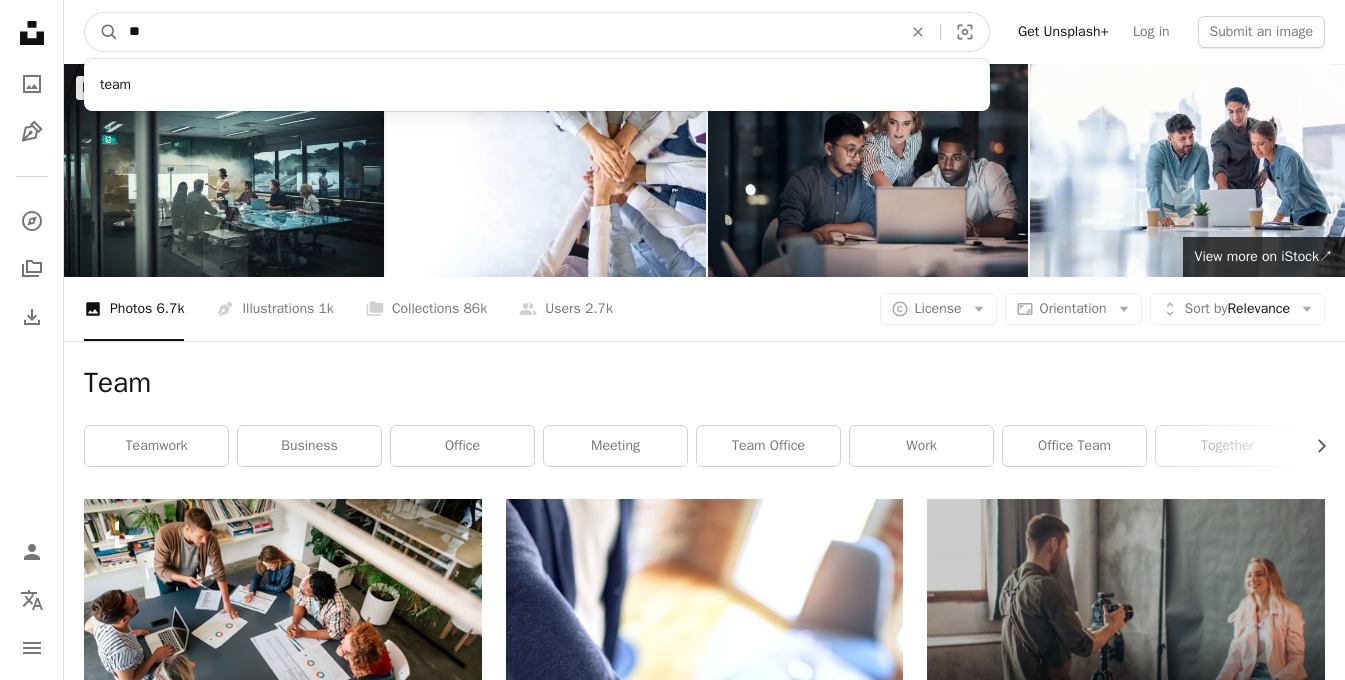 type on "*" 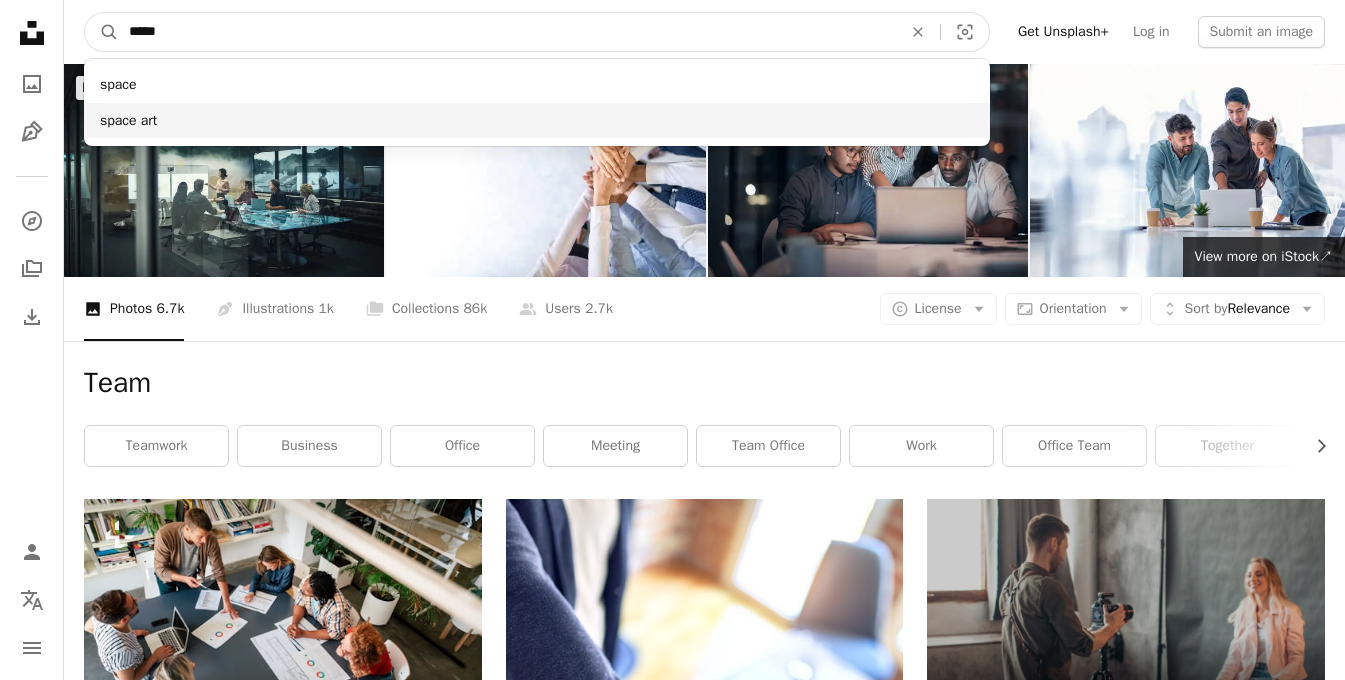 type on "*****" 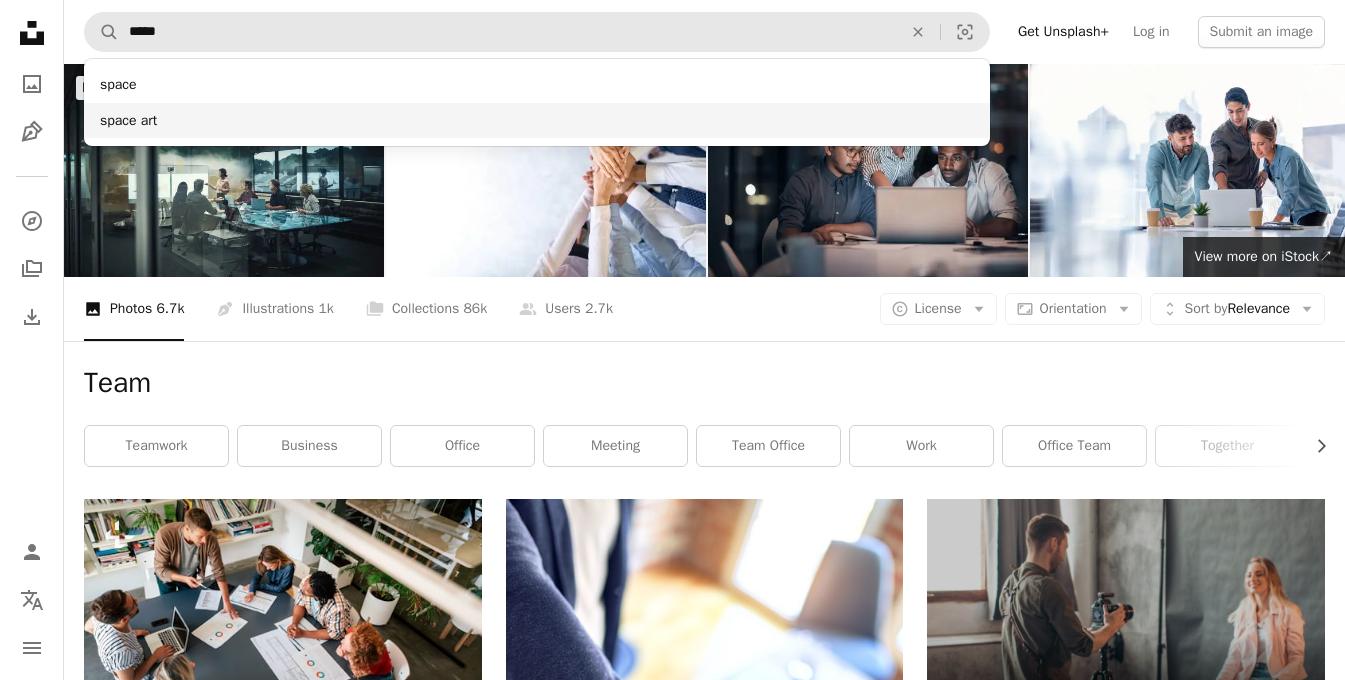 click on "space art" at bounding box center [537, 121] 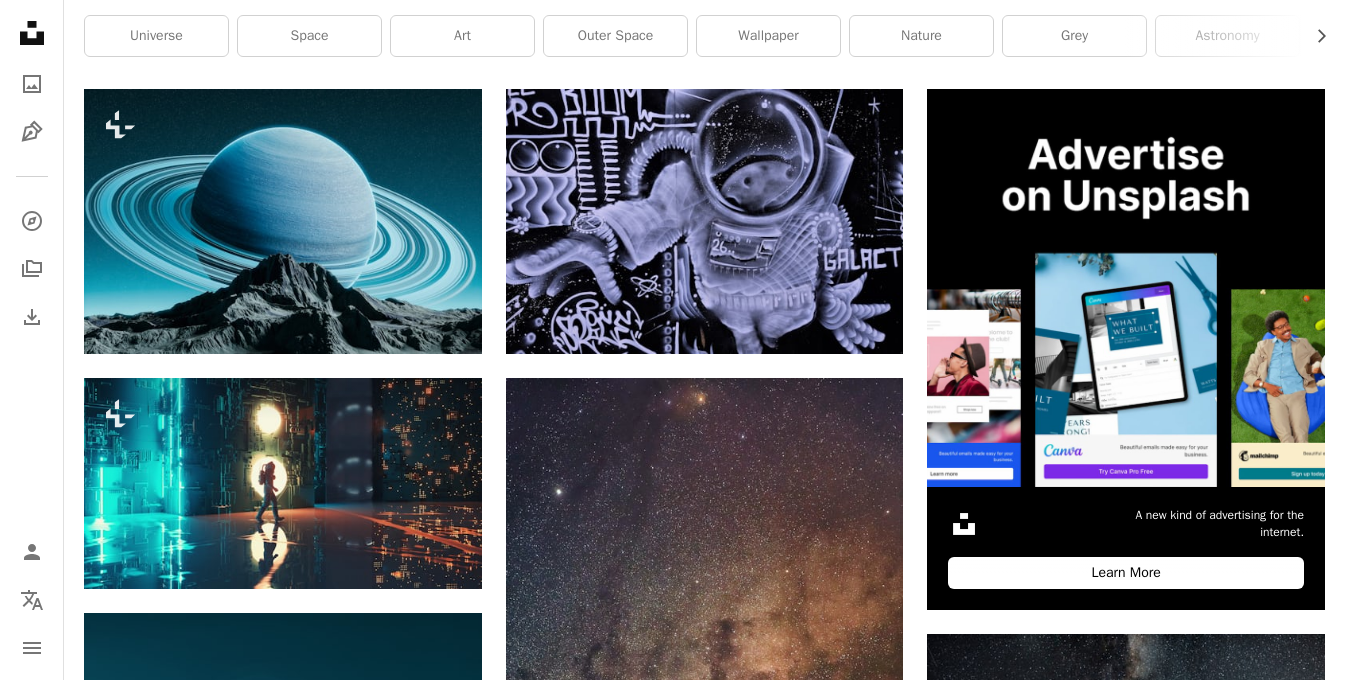 scroll, scrollTop: 415, scrollLeft: 0, axis: vertical 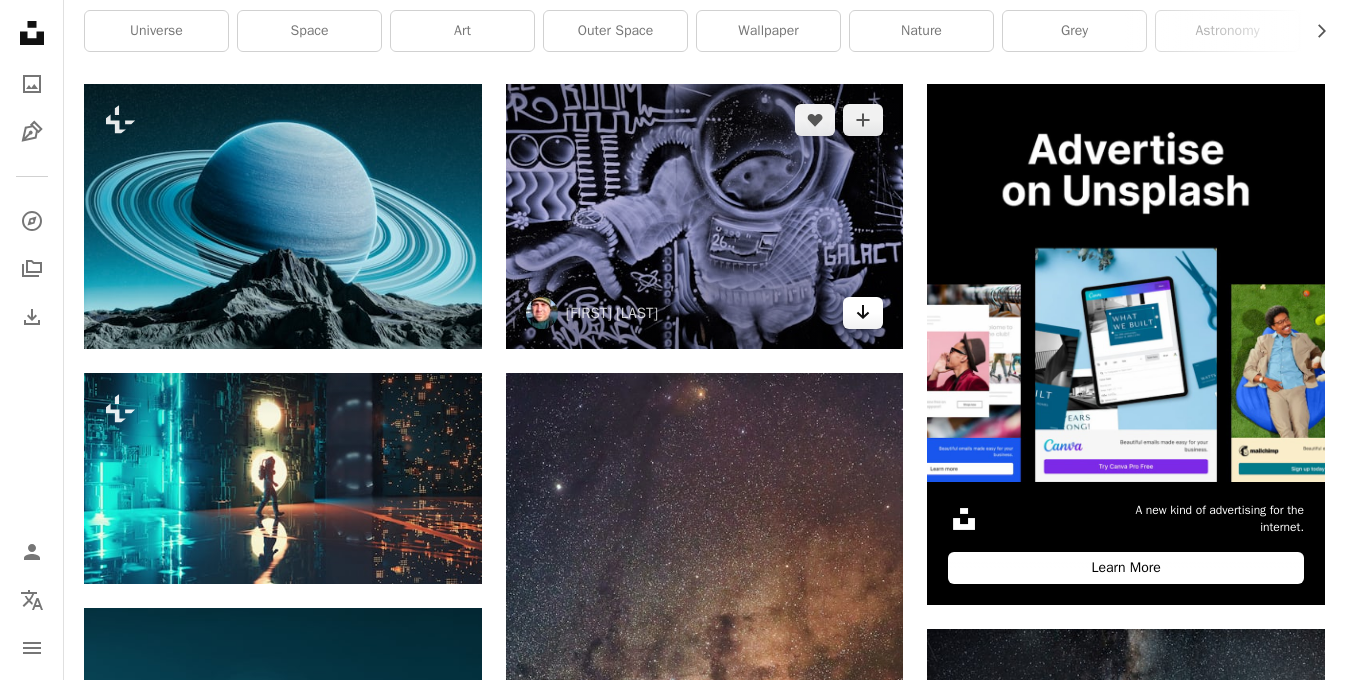 click on "Arrow pointing down" 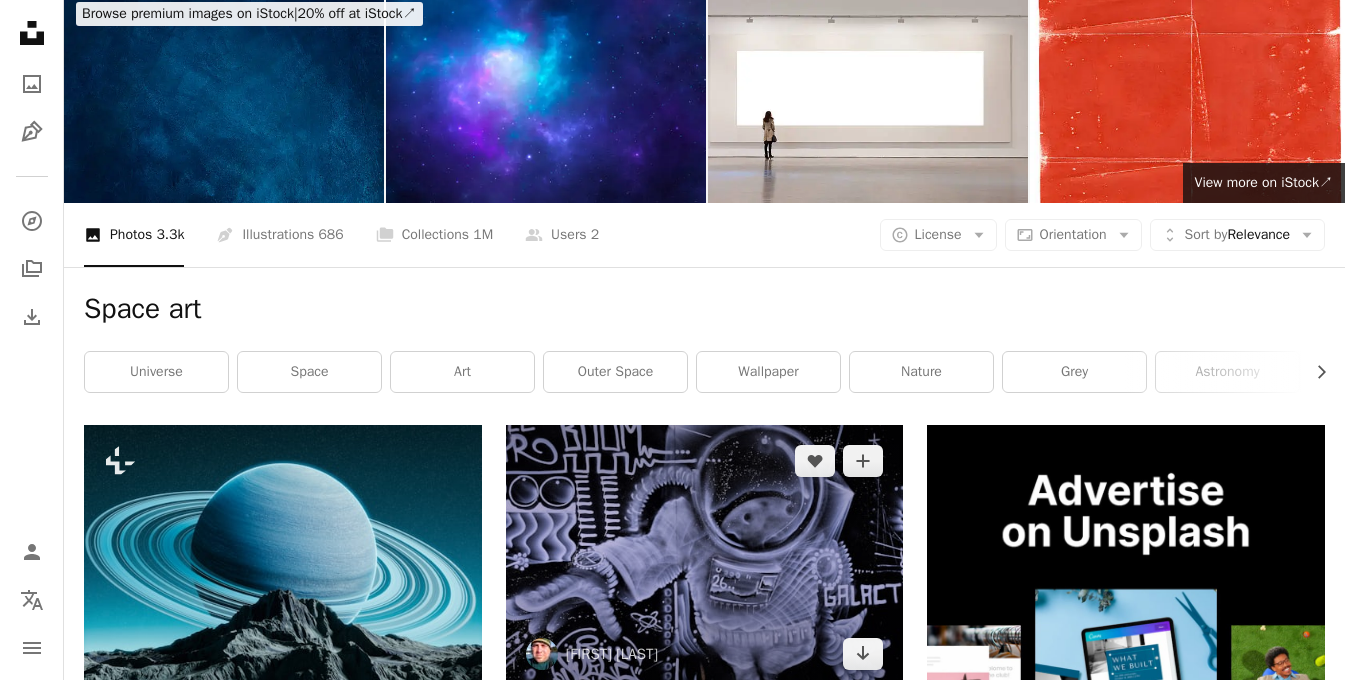 scroll, scrollTop: 0, scrollLeft: 0, axis: both 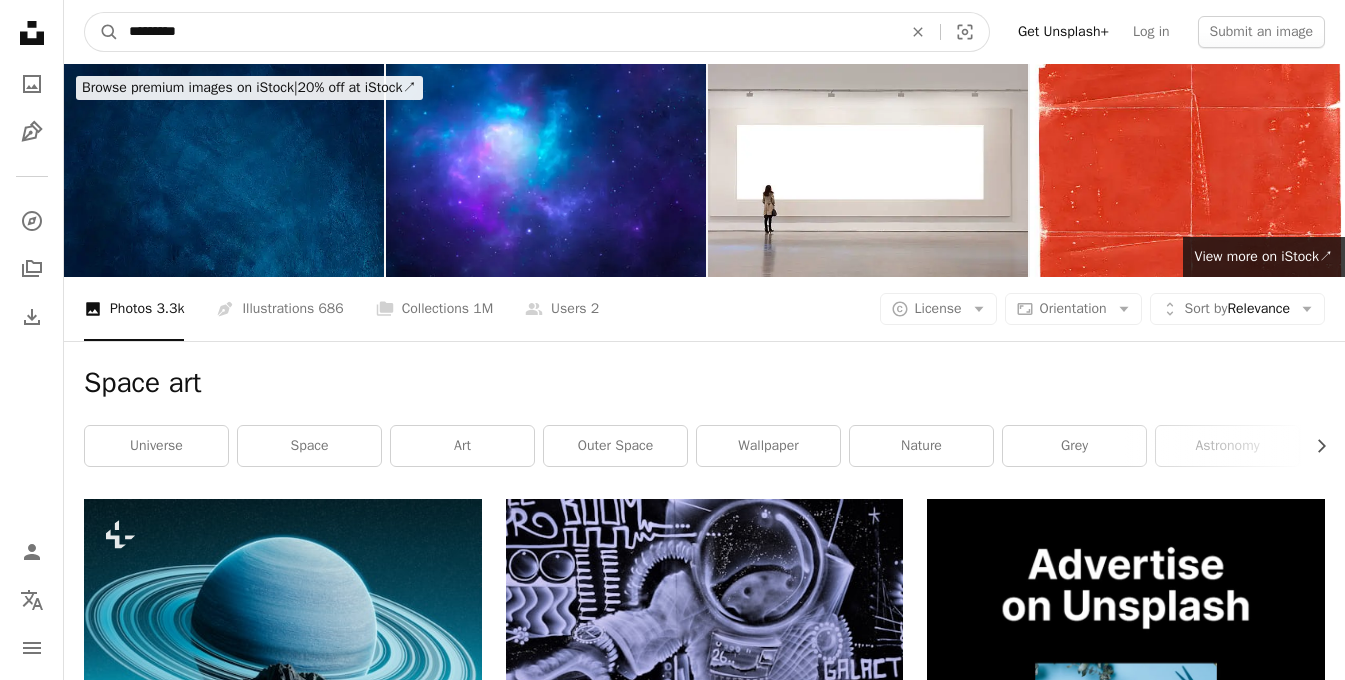 click on "*********" at bounding box center [507, 32] 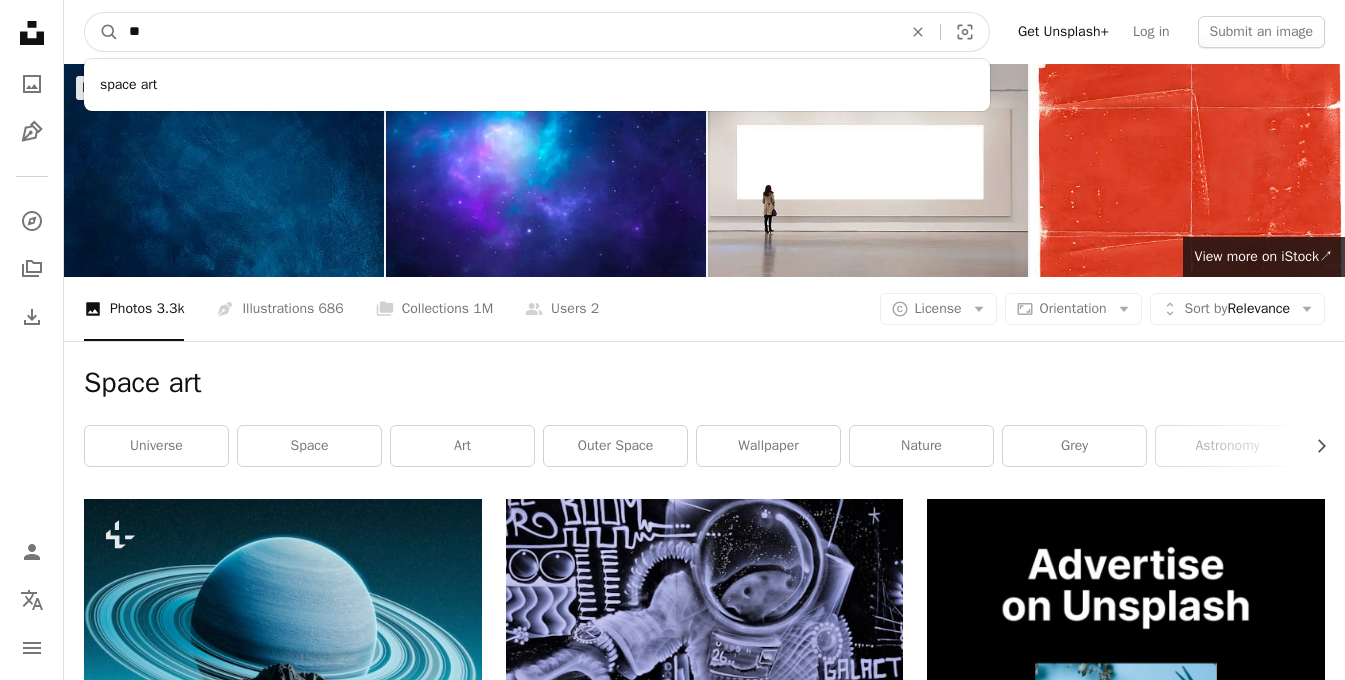 type on "*" 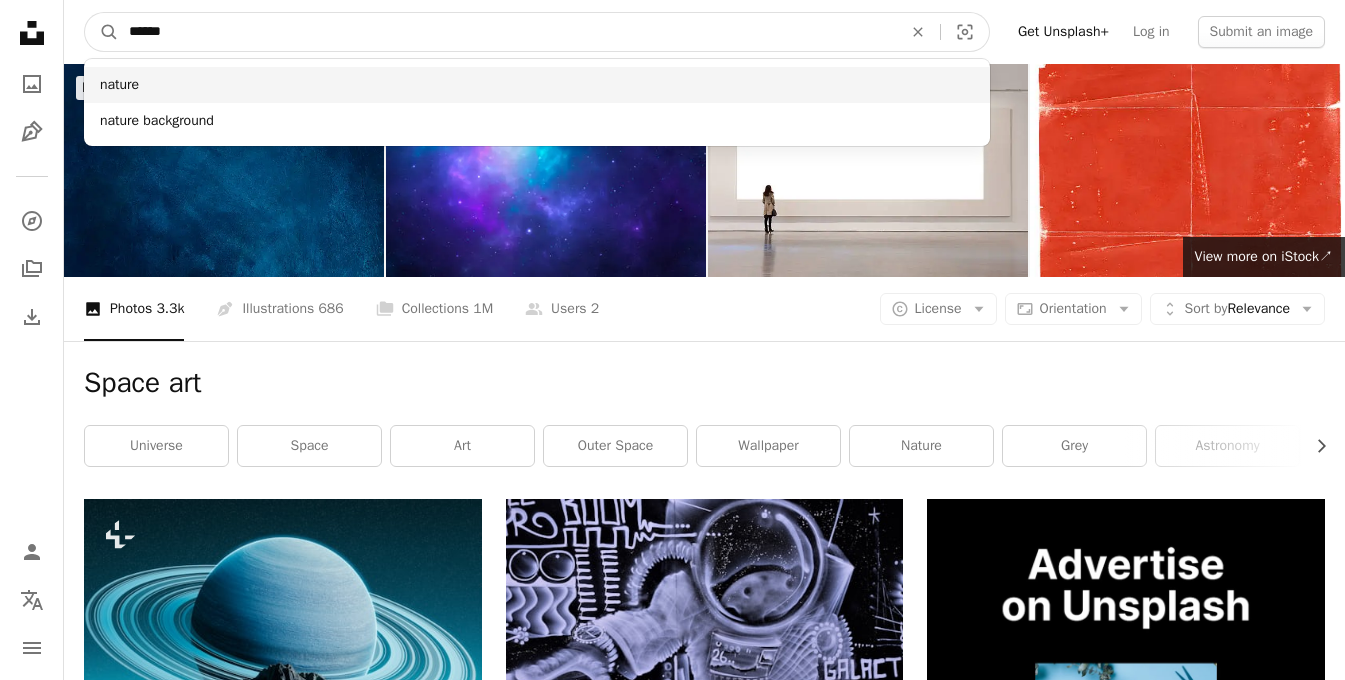 type on "******" 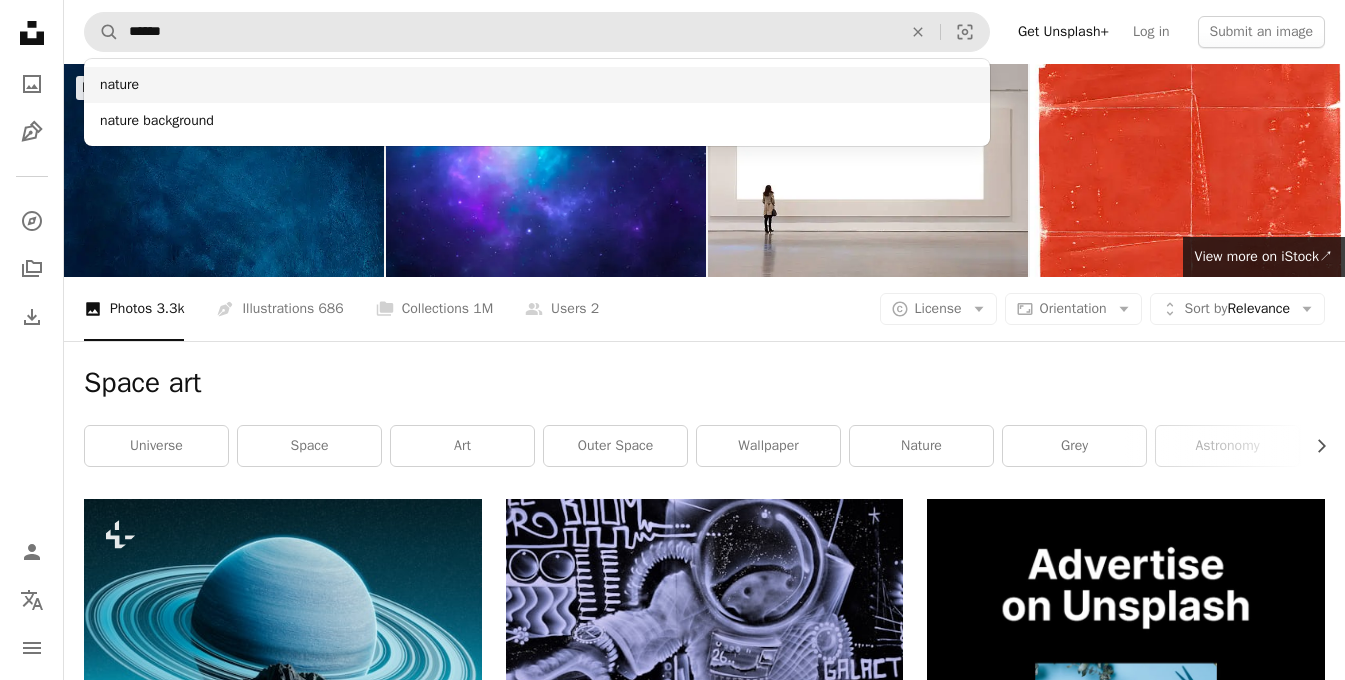 click on "nature" at bounding box center (537, 85) 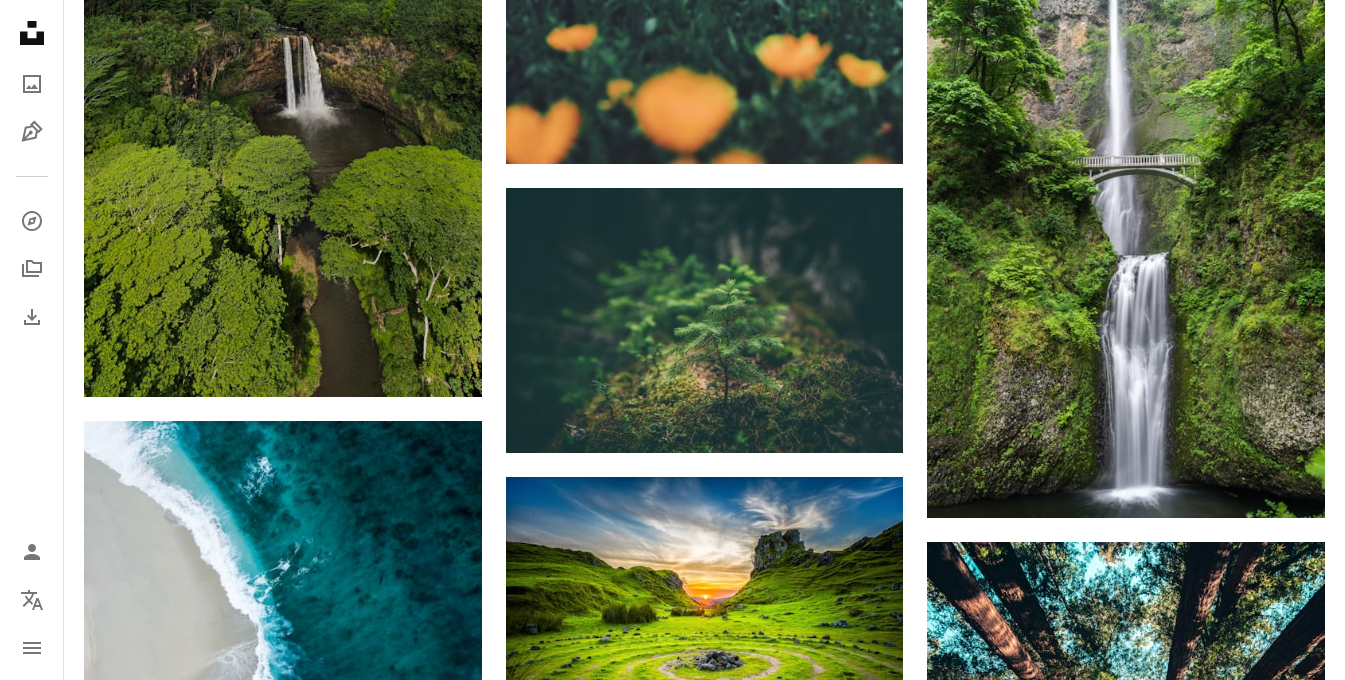 scroll, scrollTop: 2528, scrollLeft: 0, axis: vertical 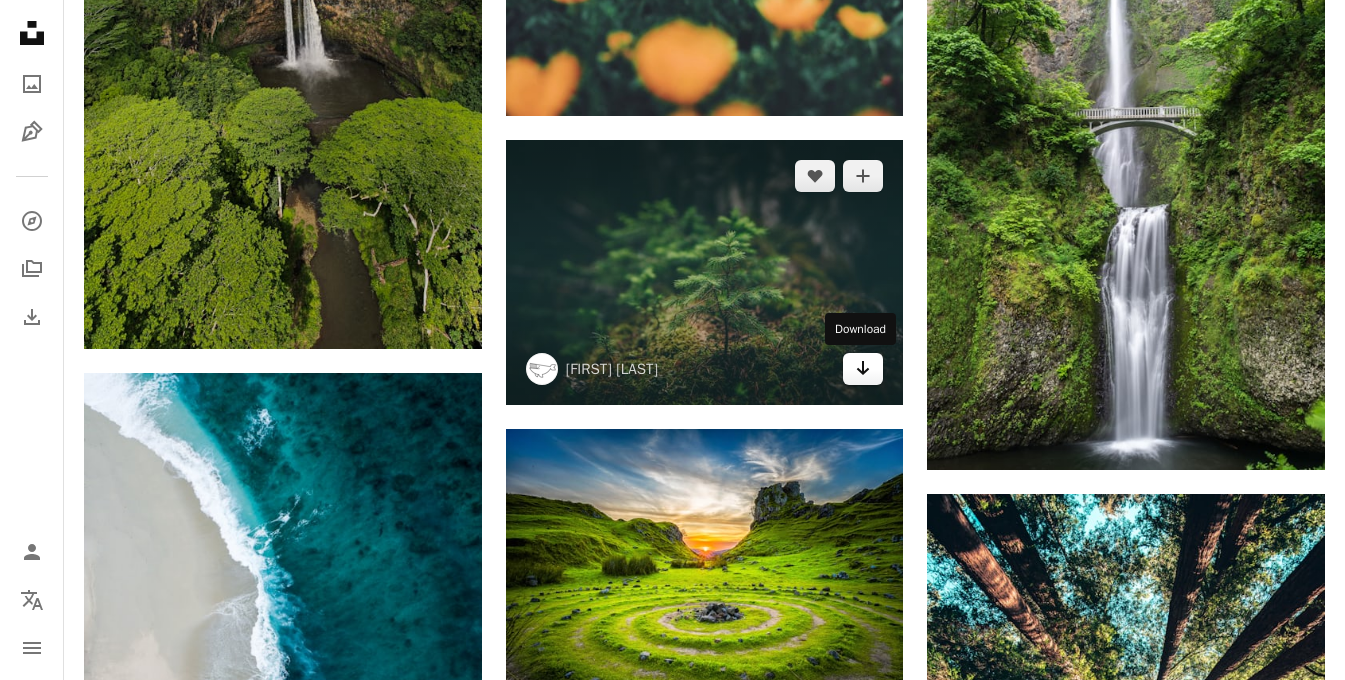 click on "Arrow pointing down" at bounding box center (863, 369) 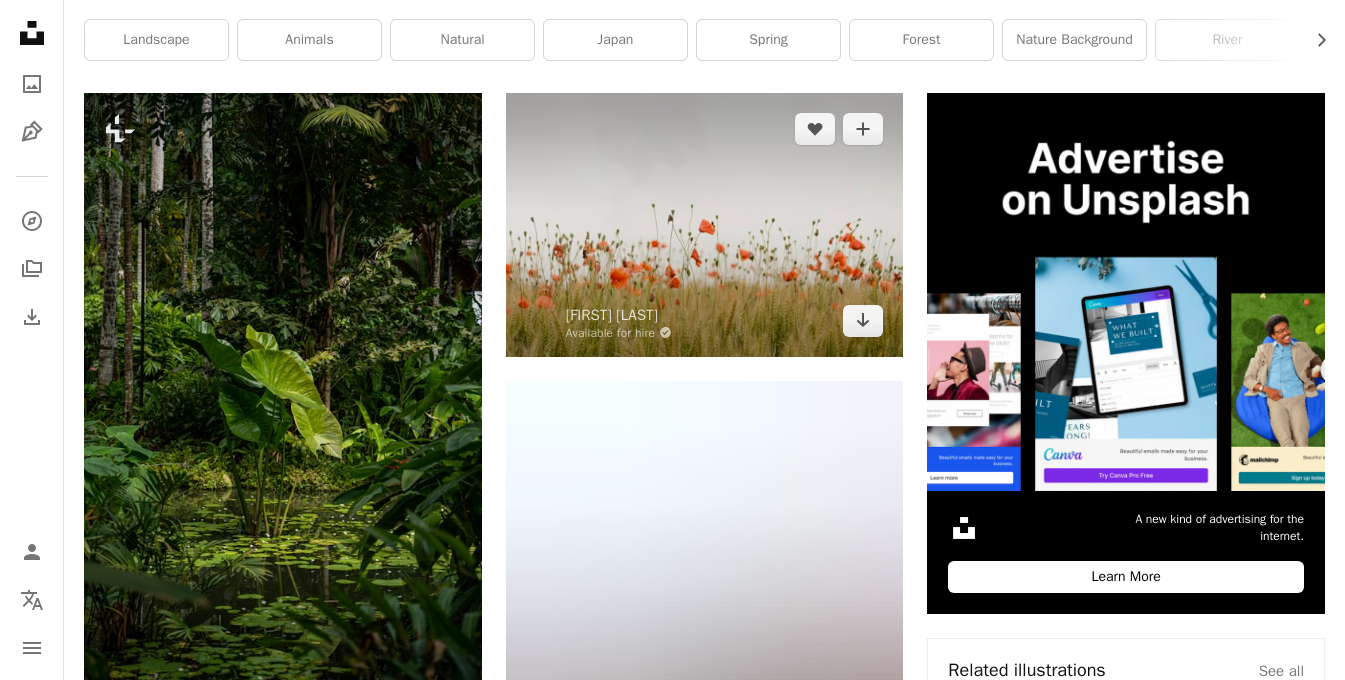 scroll, scrollTop: 0, scrollLeft: 0, axis: both 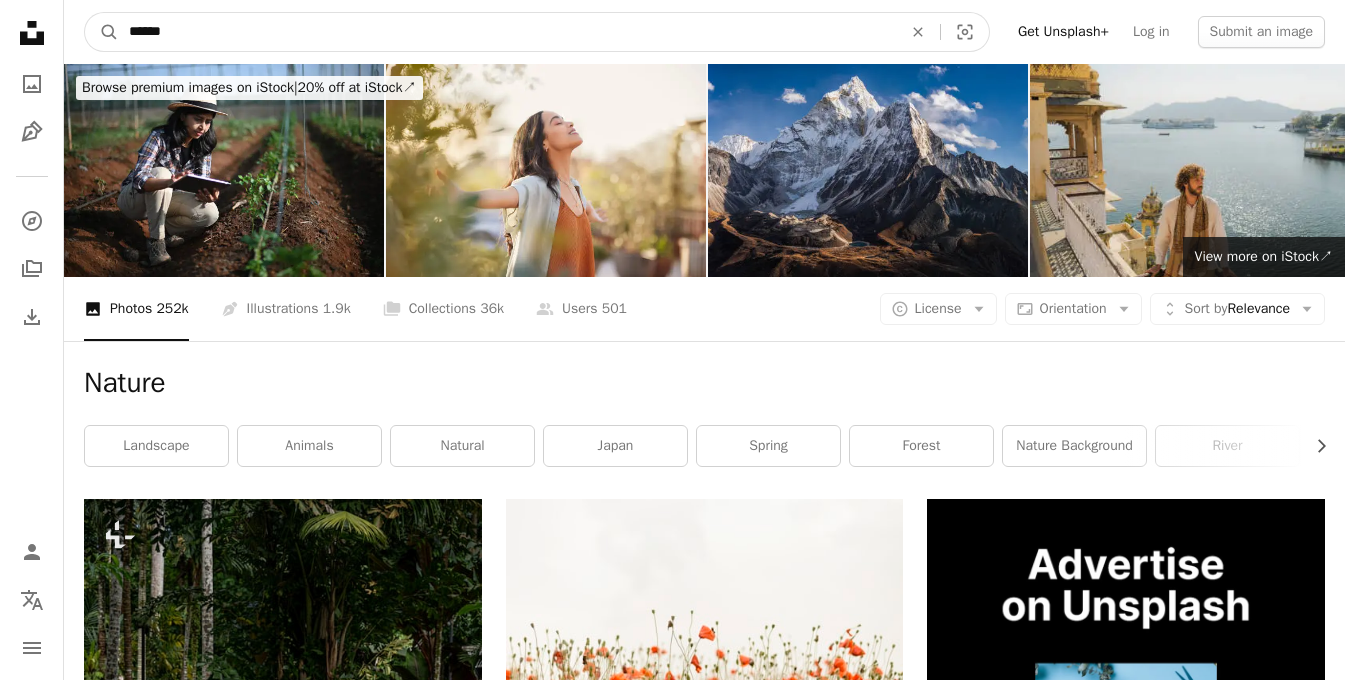 click on "******" at bounding box center (507, 32) 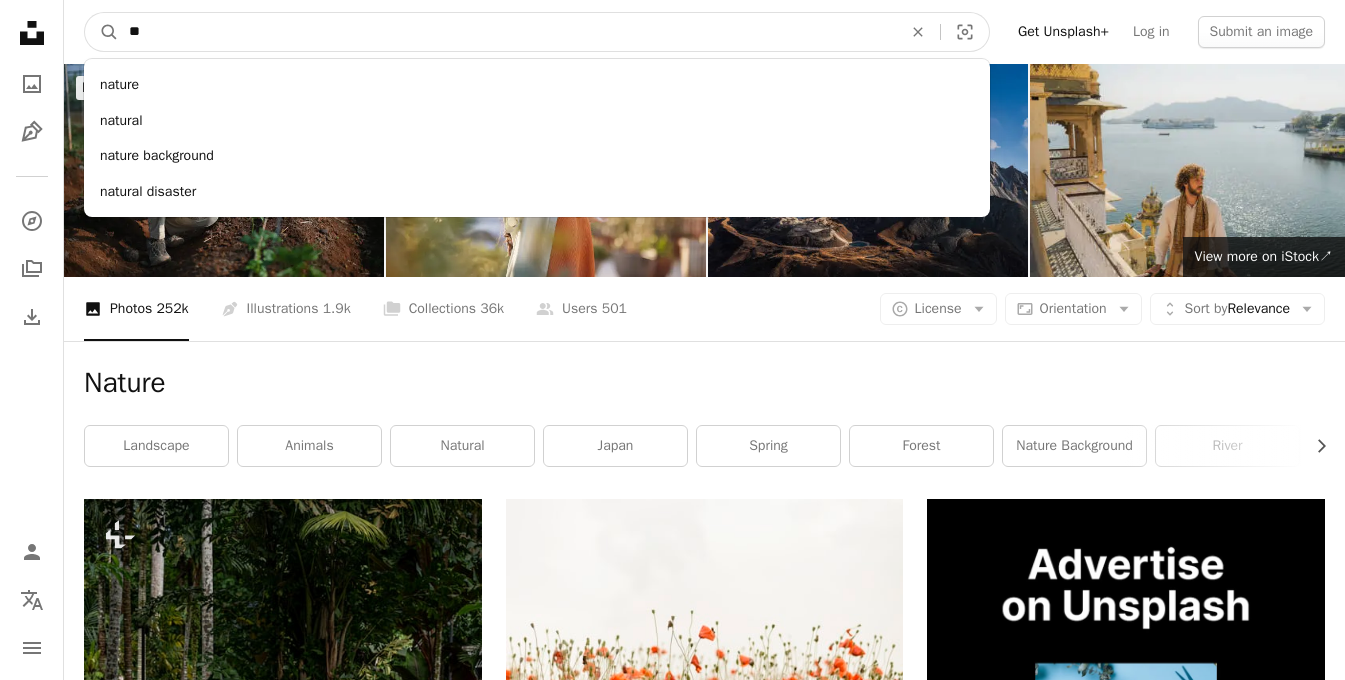 type on "*" 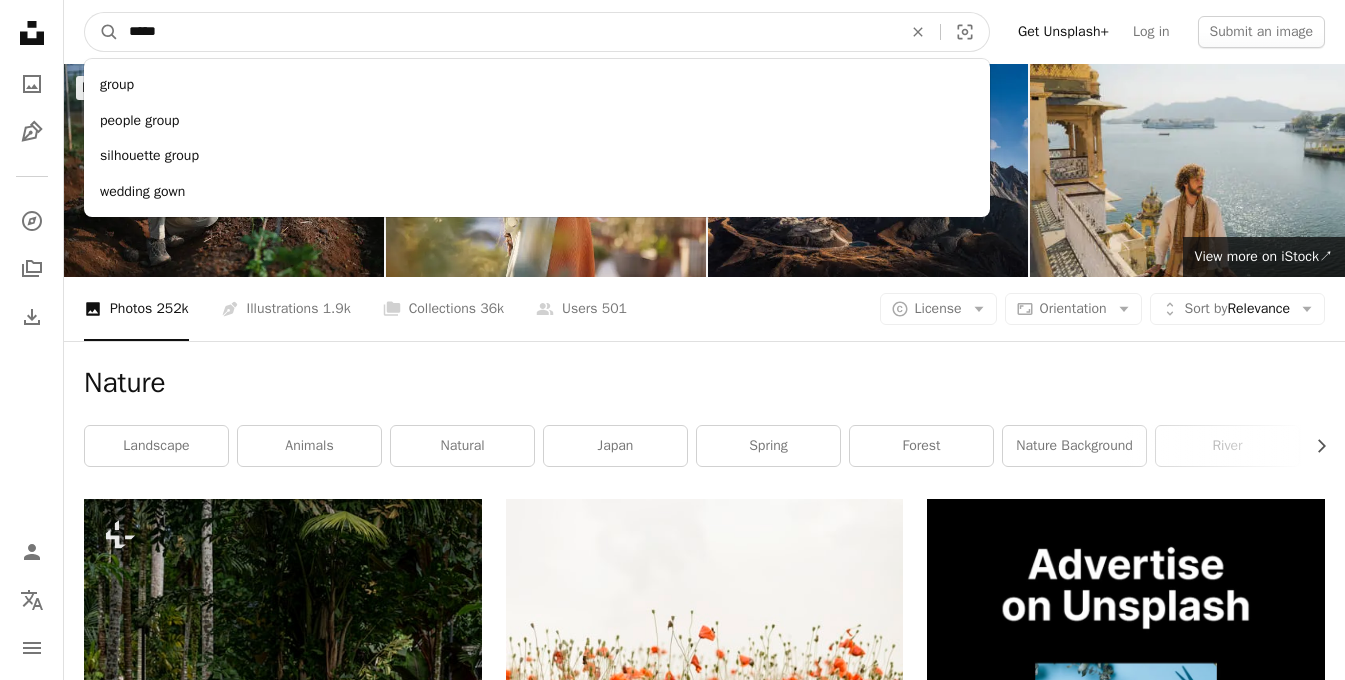 type on "******" 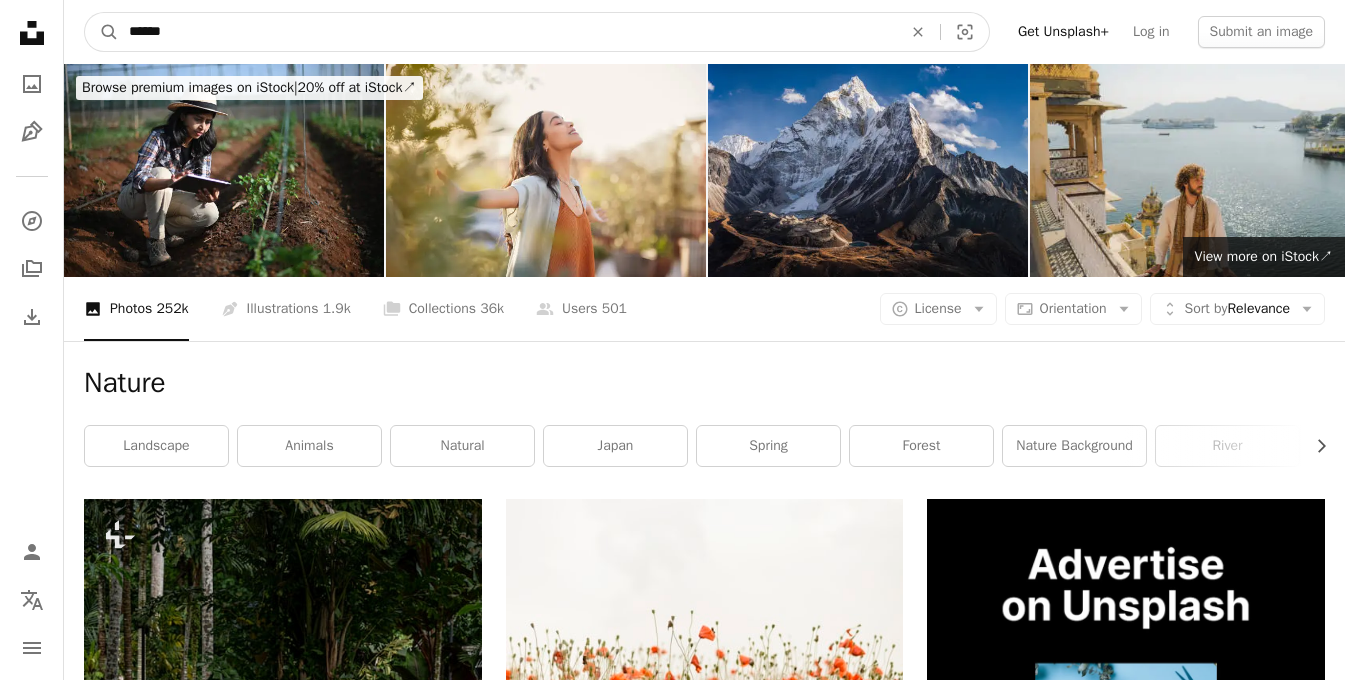 click on "A magnifying glass" at bounding box center [102, 32] 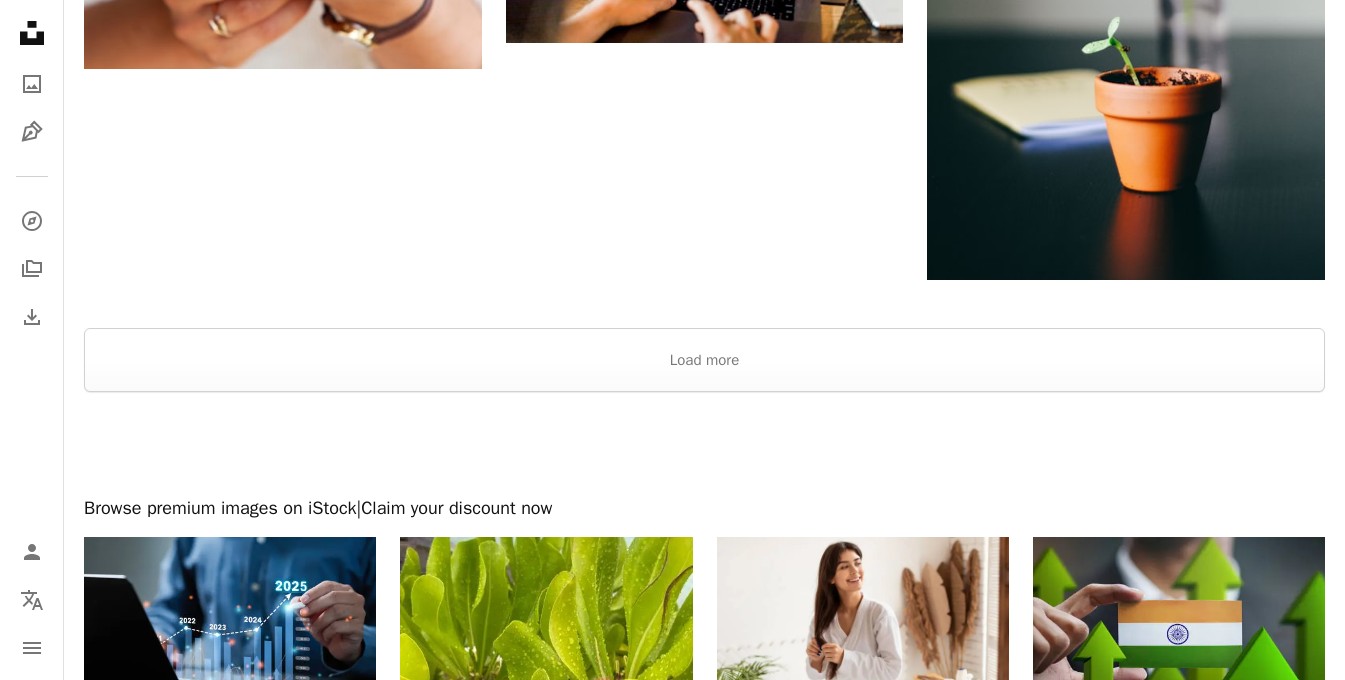 scroll, scrollTop: 2483, scrollLeft: 0, axis: vertical 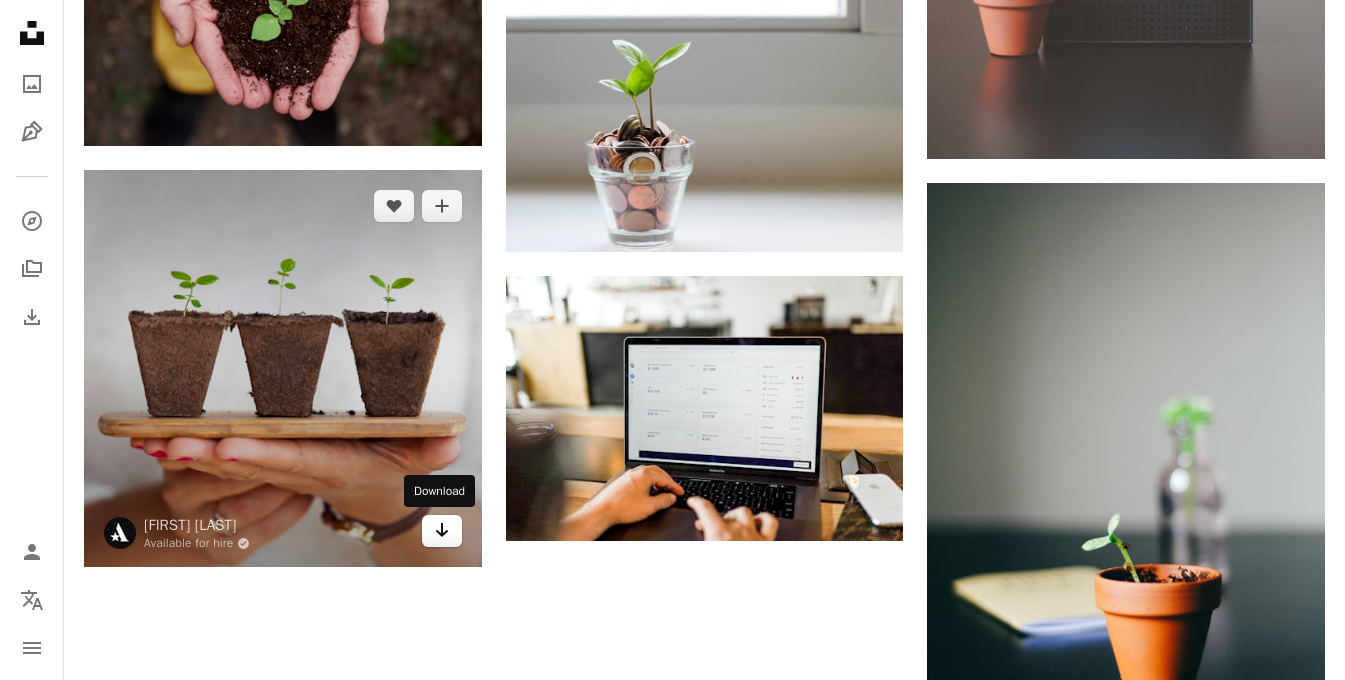 click on "Arrow pointing down" 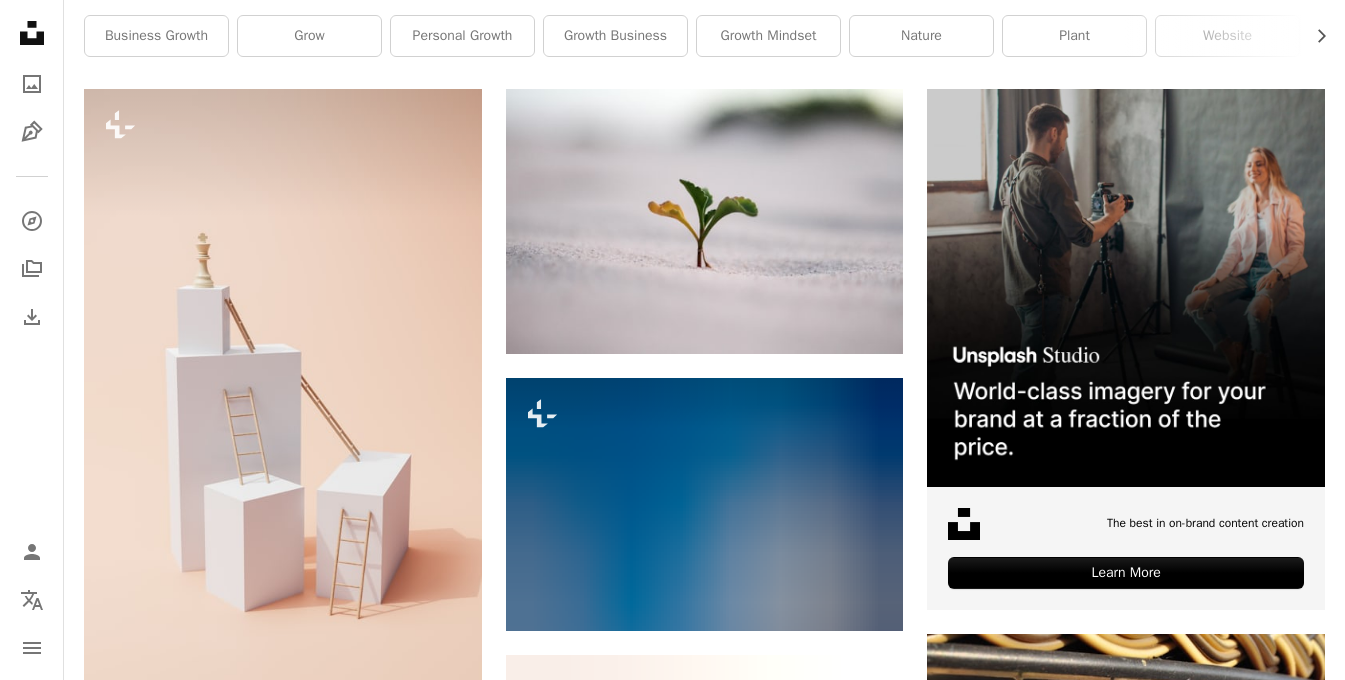 scroll, scrollTop: 0, scrollLeft: 0, axis: both 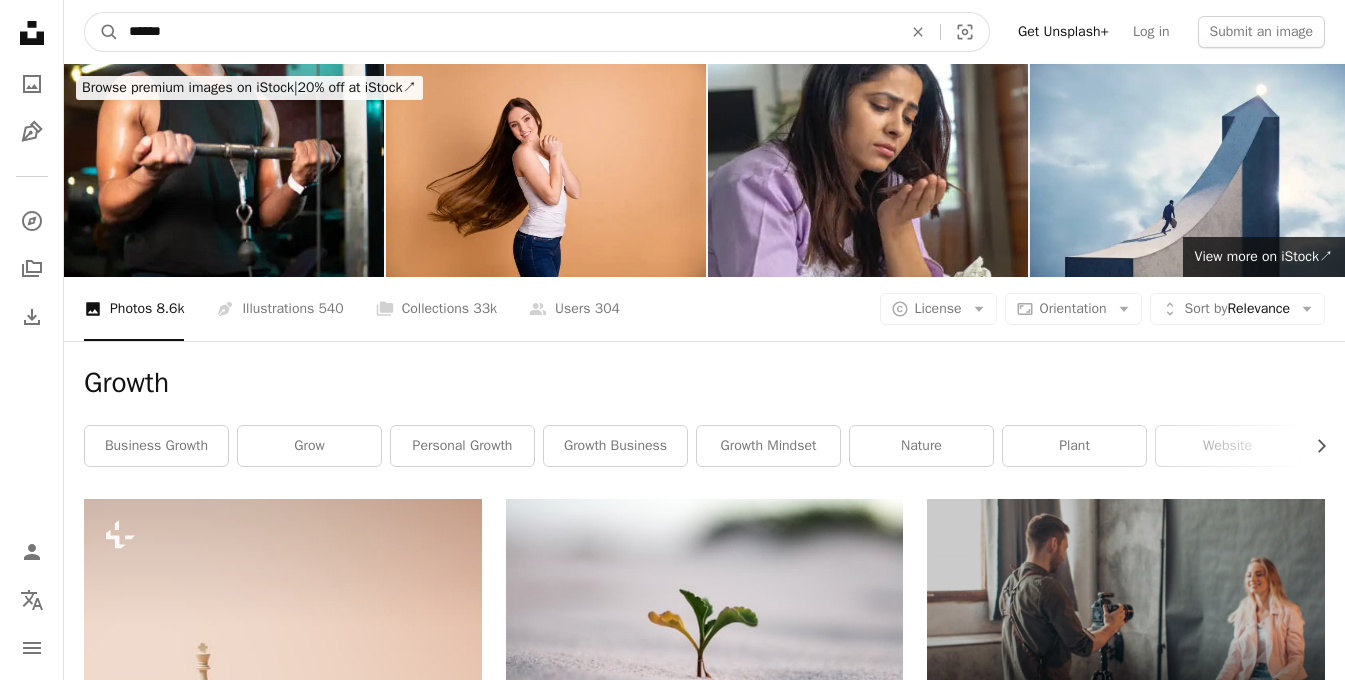 click on "******" at bounding box center [507, 32] 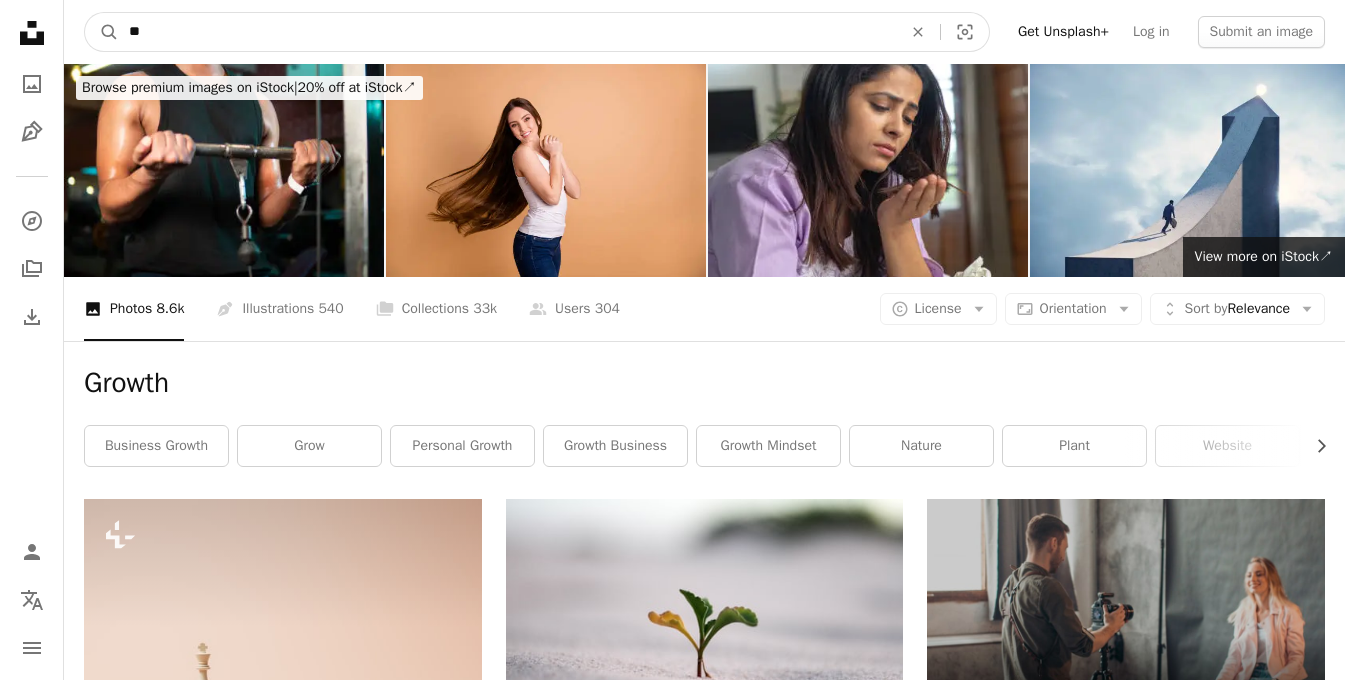 type on "*" 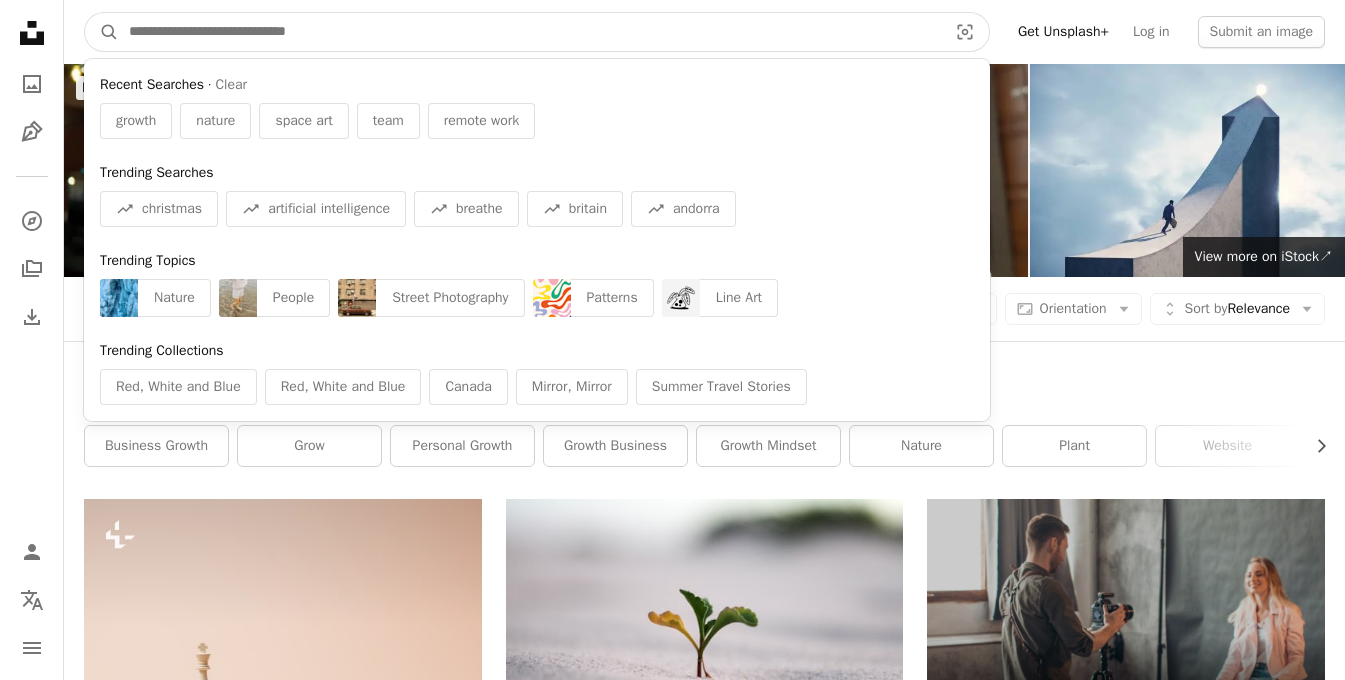 type 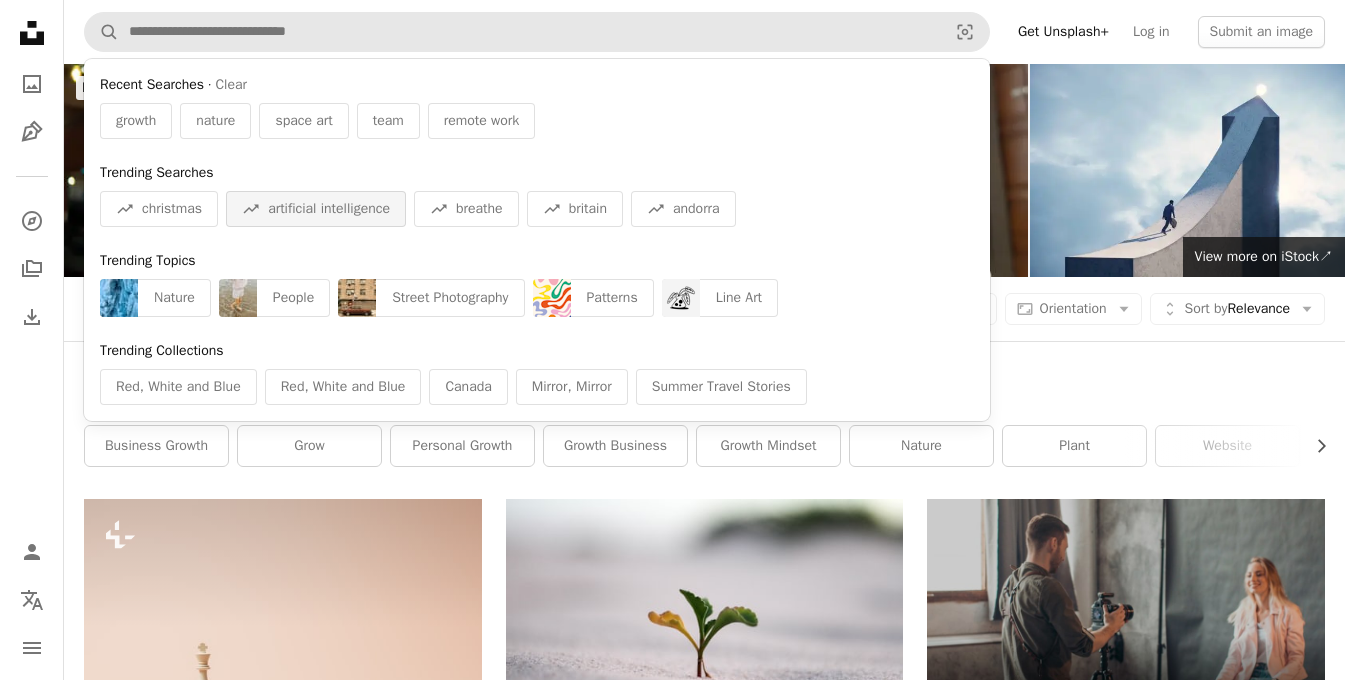 click on "A trend sign artificial intelligence" at bounding box center [316, 209] 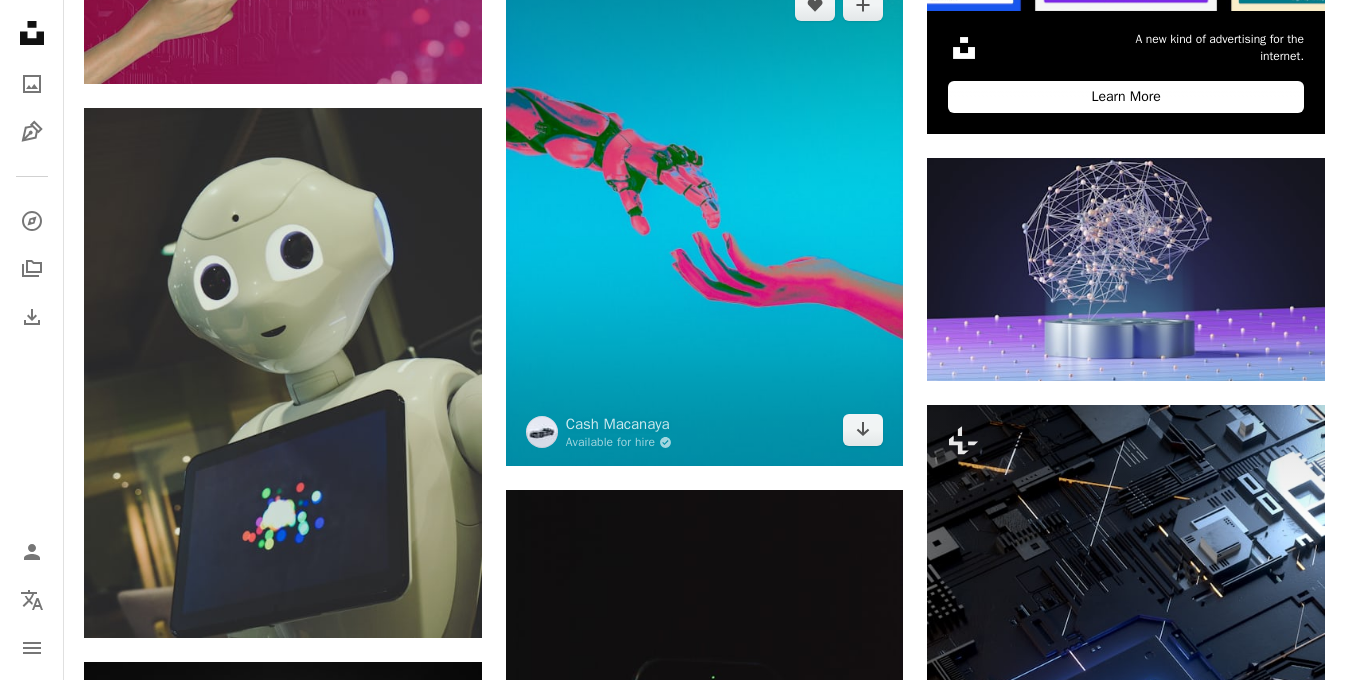 scroll, scrollTop: 882, scrollLeft: 0, axis: vertical 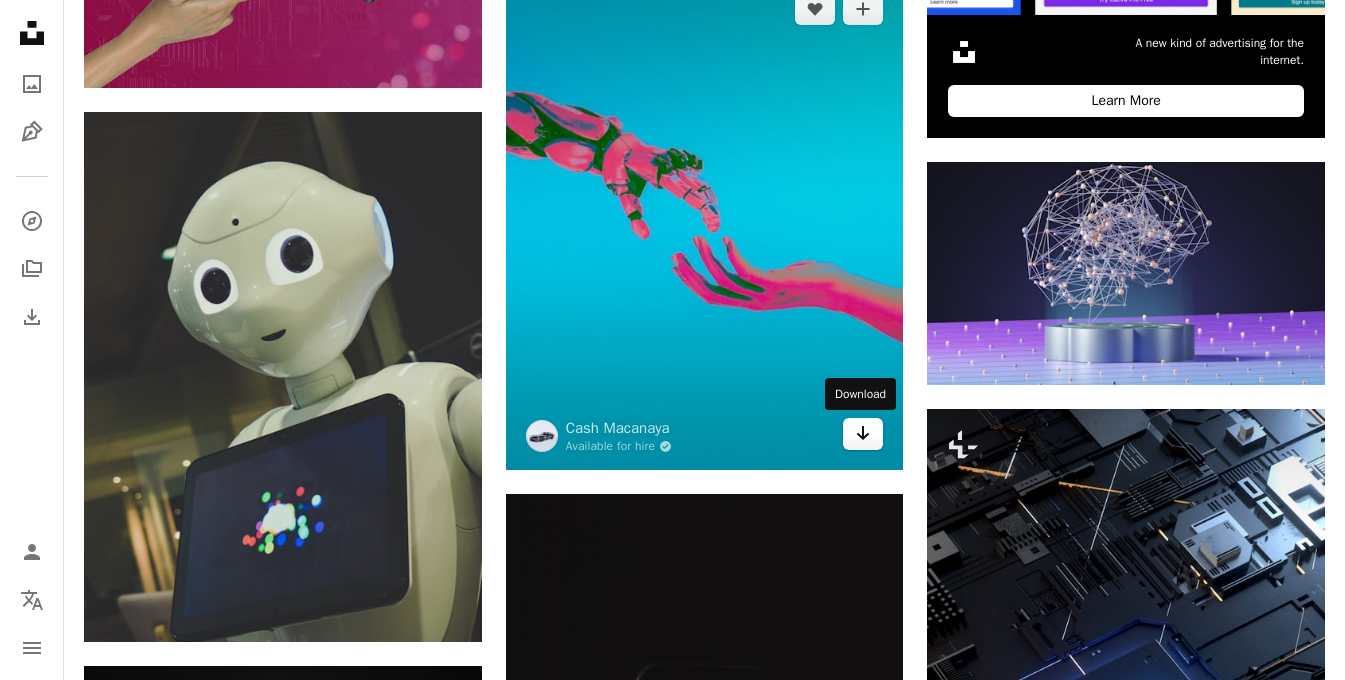 click 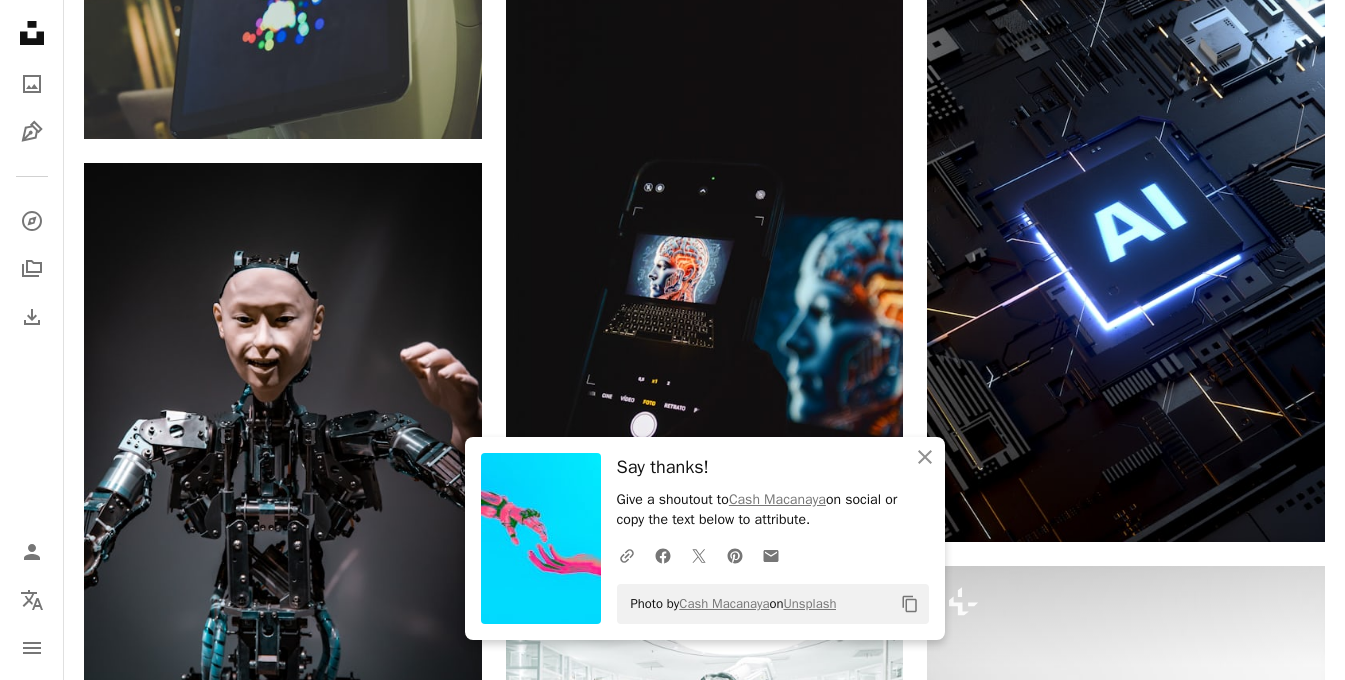 scroll, scrollTop: 1414, scrollLeft: 0, axis: vertical 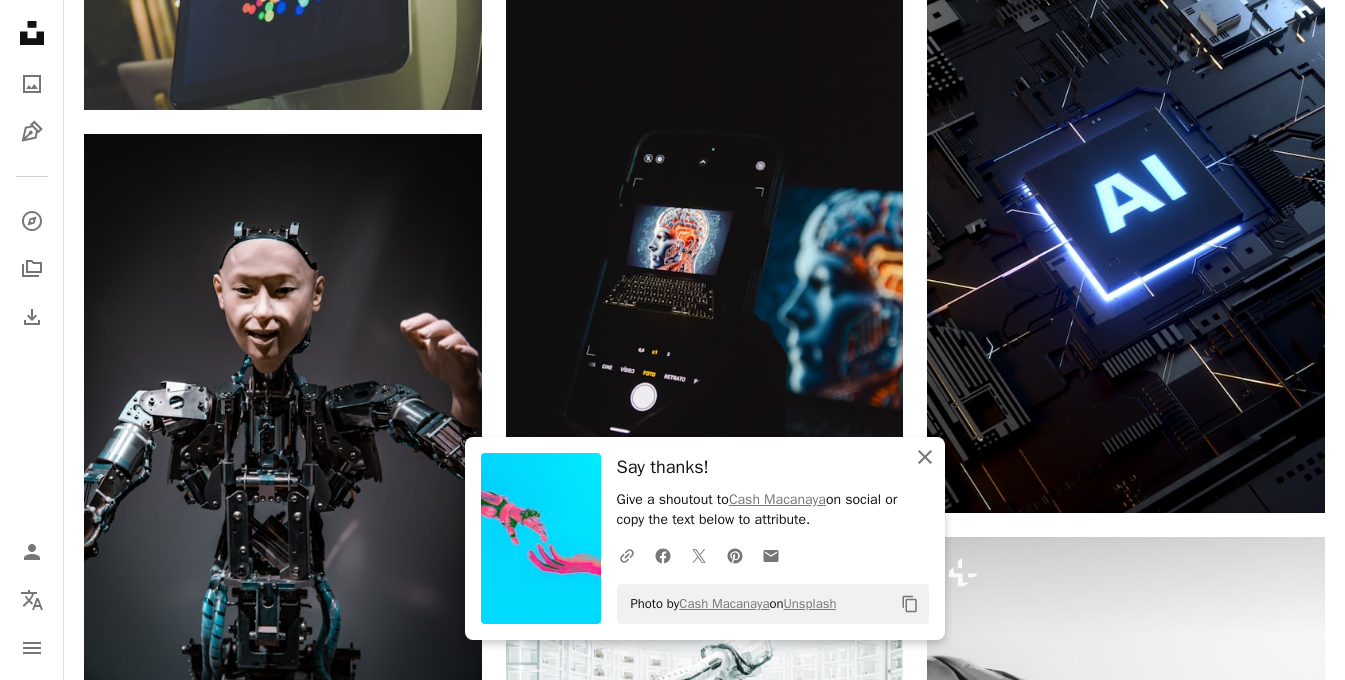 click on "An X shape" 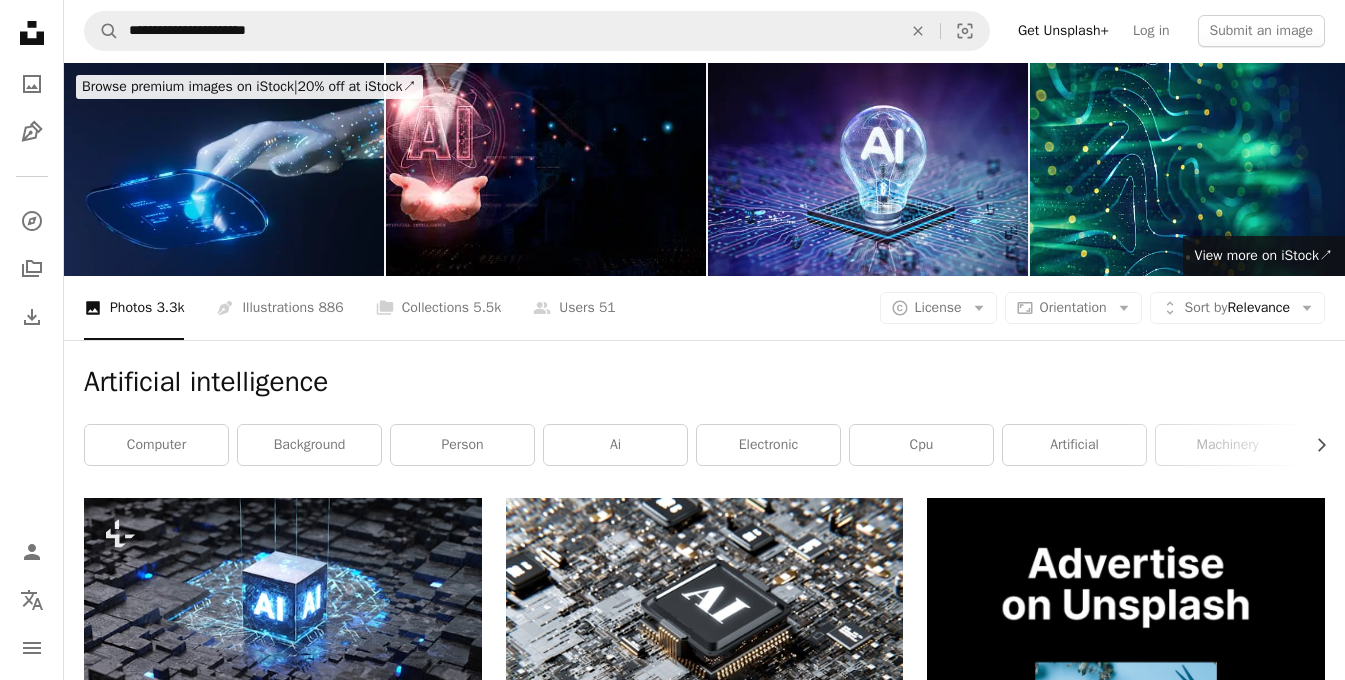 scroll, scrollTop: 0, scrollLeft: 0, axis: both 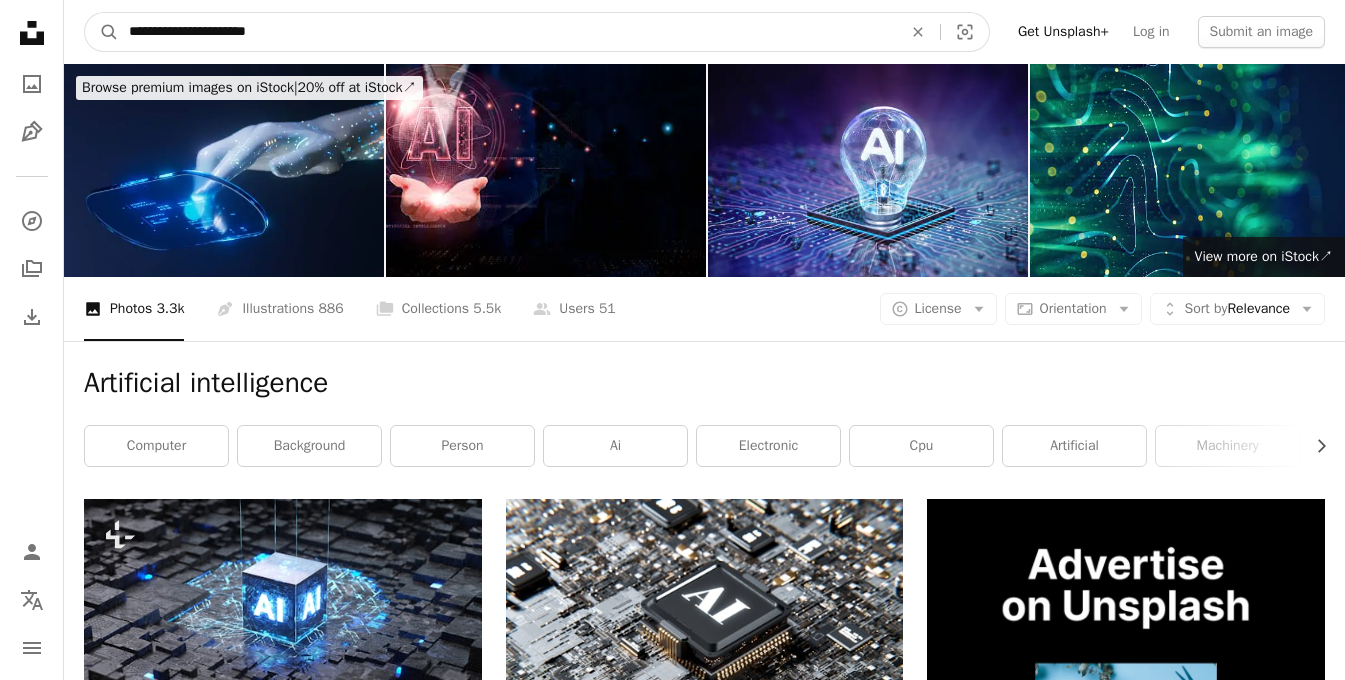 click on "**********" at bounding box center [507, 32] 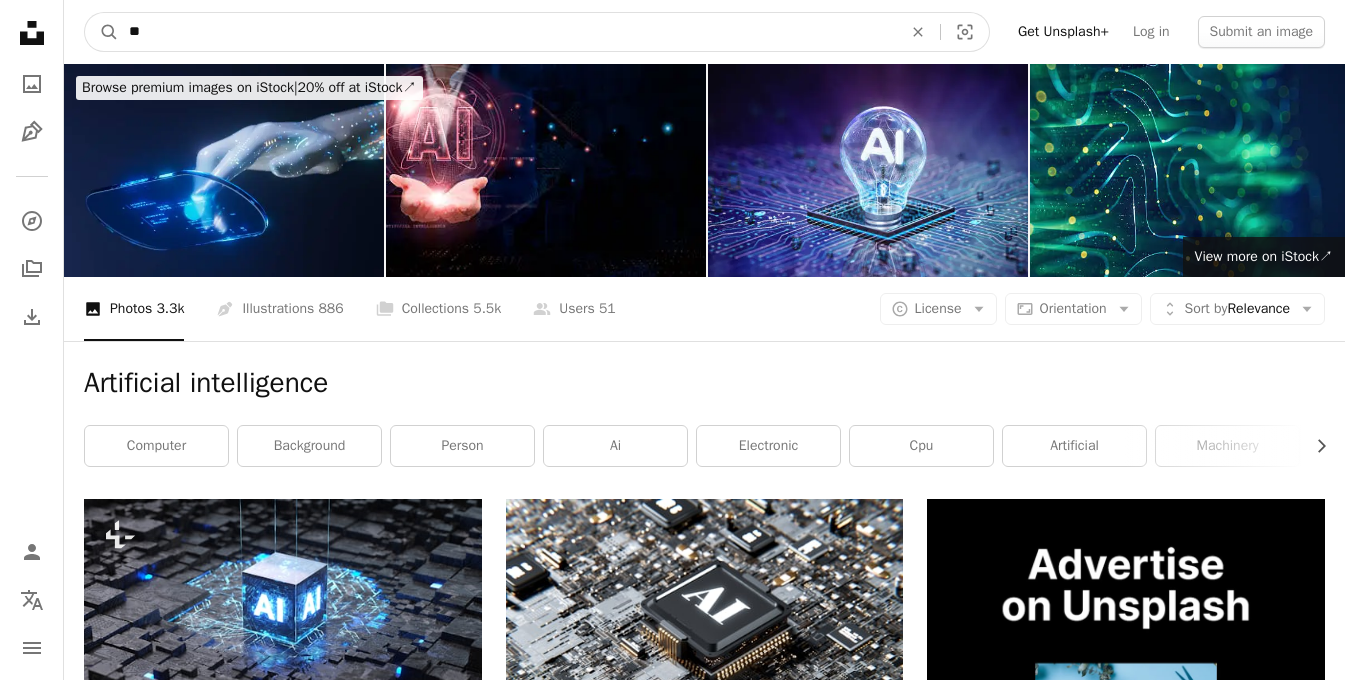 type on "*" 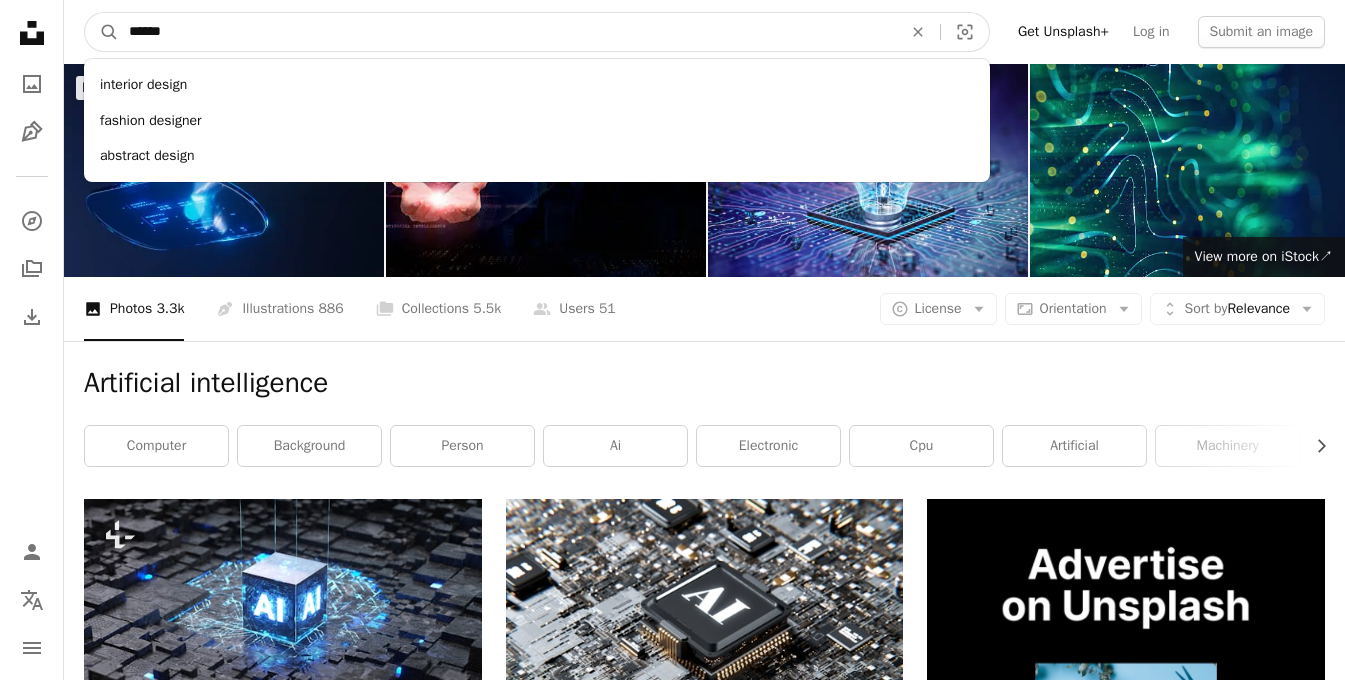 type on "******" 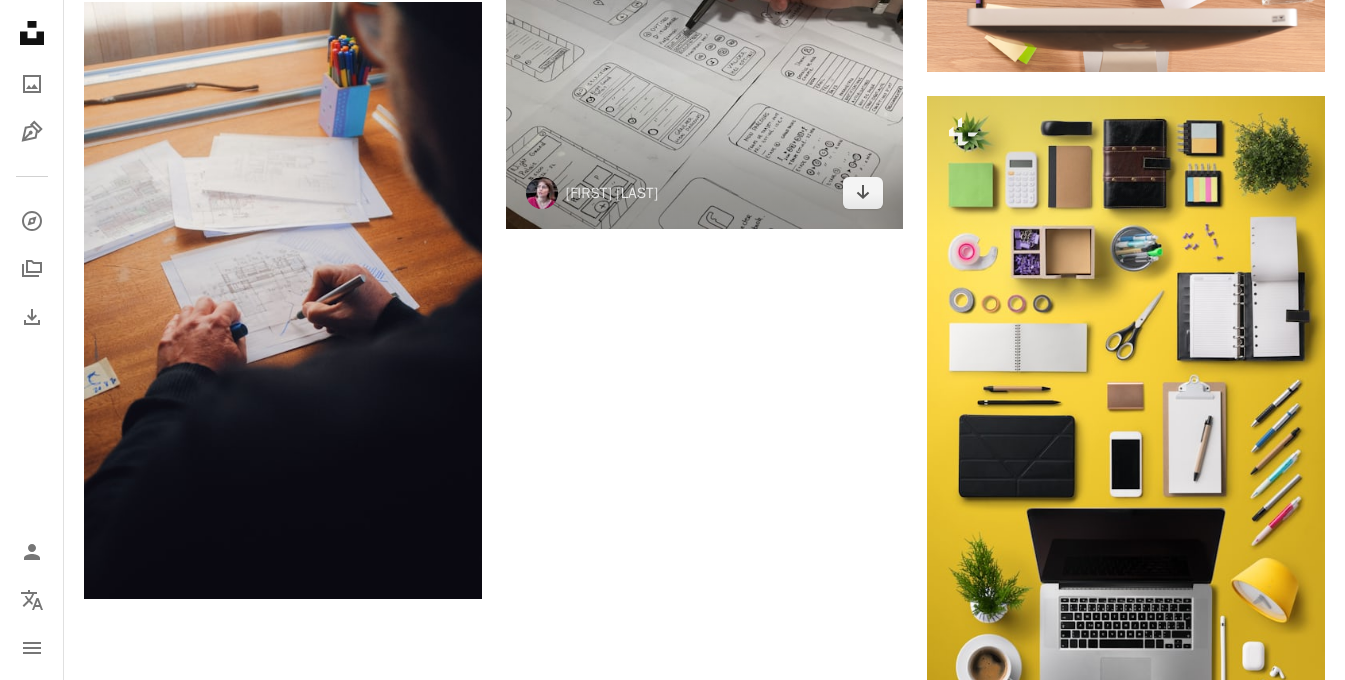 scroll, scrollTop: 3159, scrollLeft: 0, axis: vertical 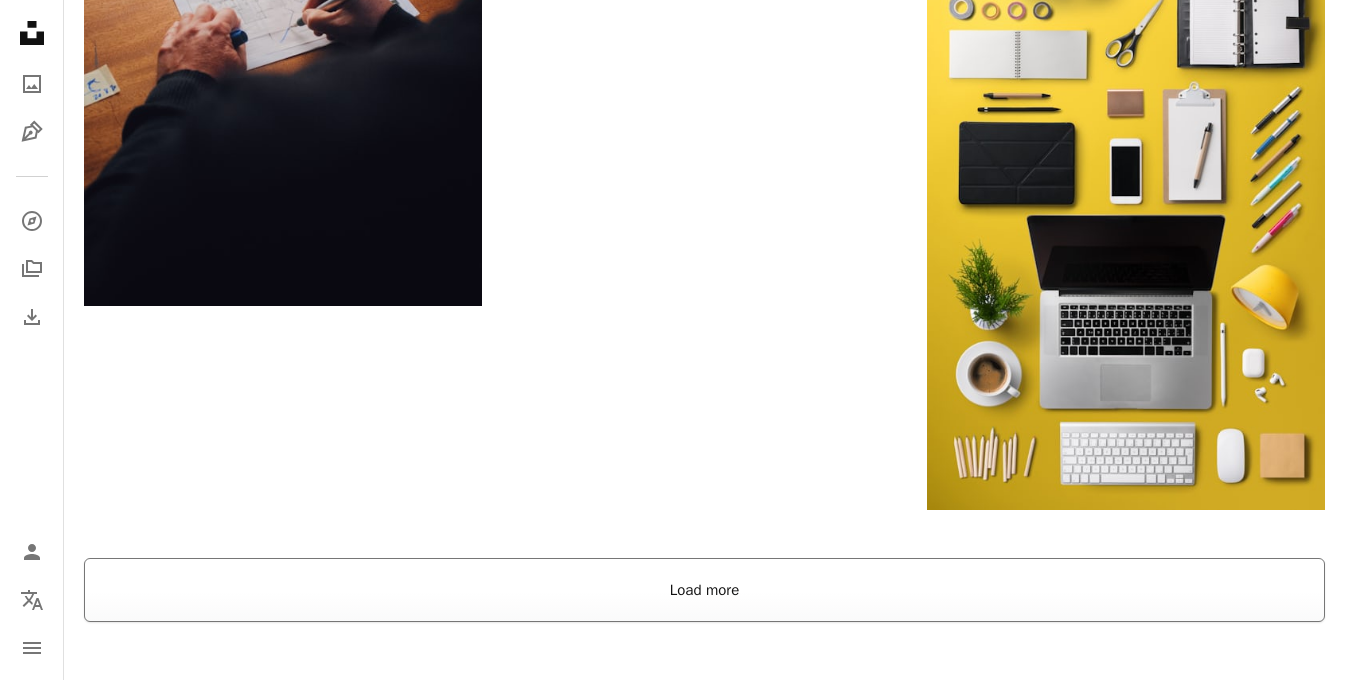 click on "Load more" at bounding box center [704, 590] 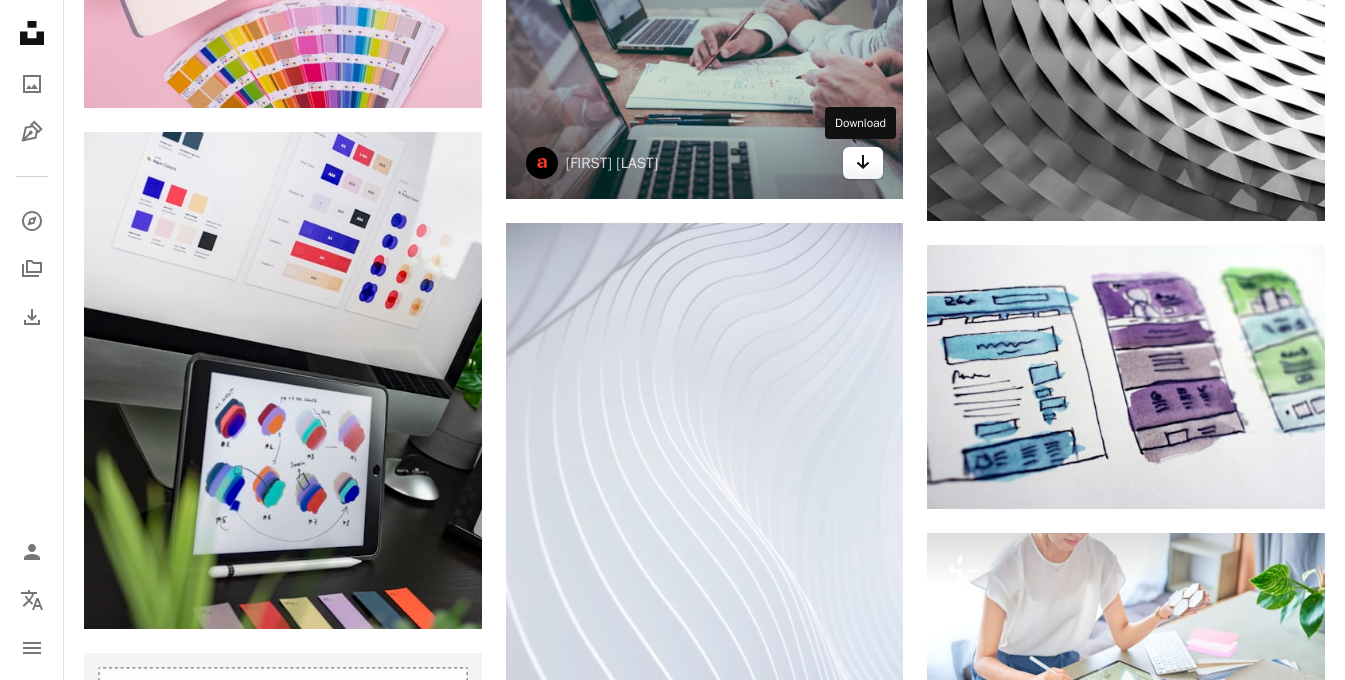 scroll, scrollTop: 4246, scrollLeft: 0, axis: vertical 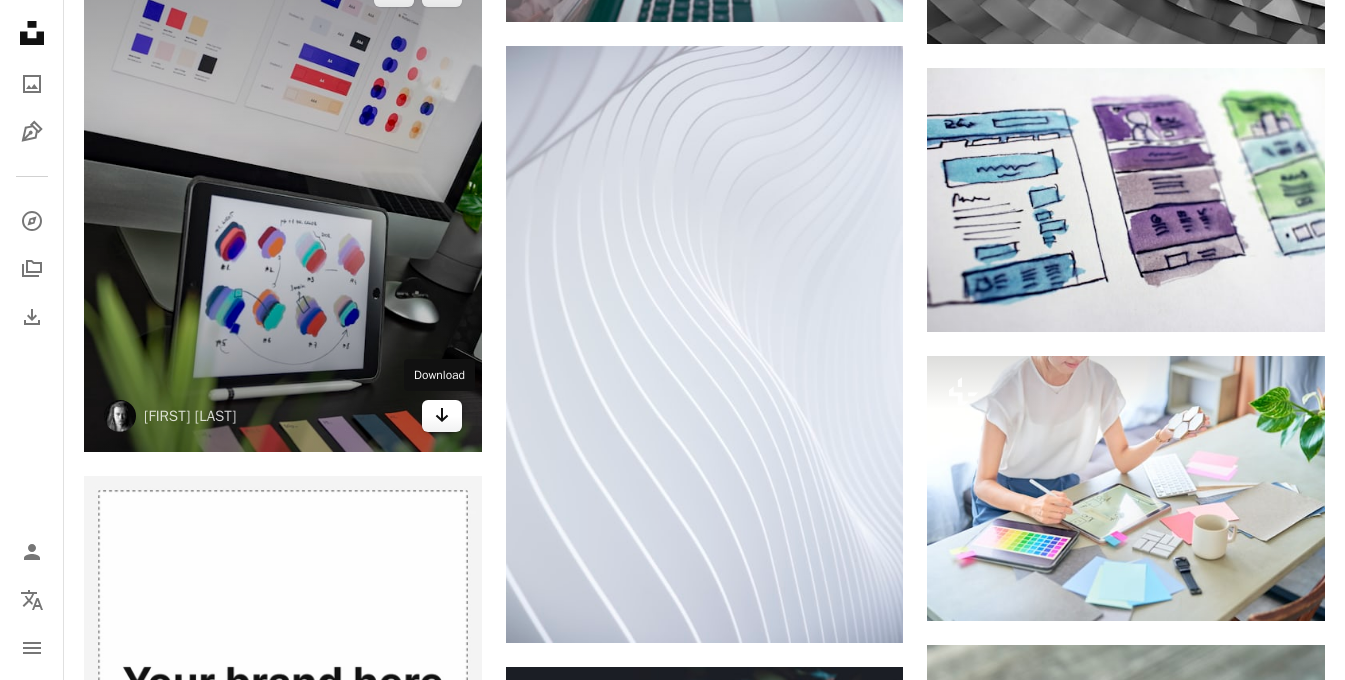 click on "Arrow pointing down" 